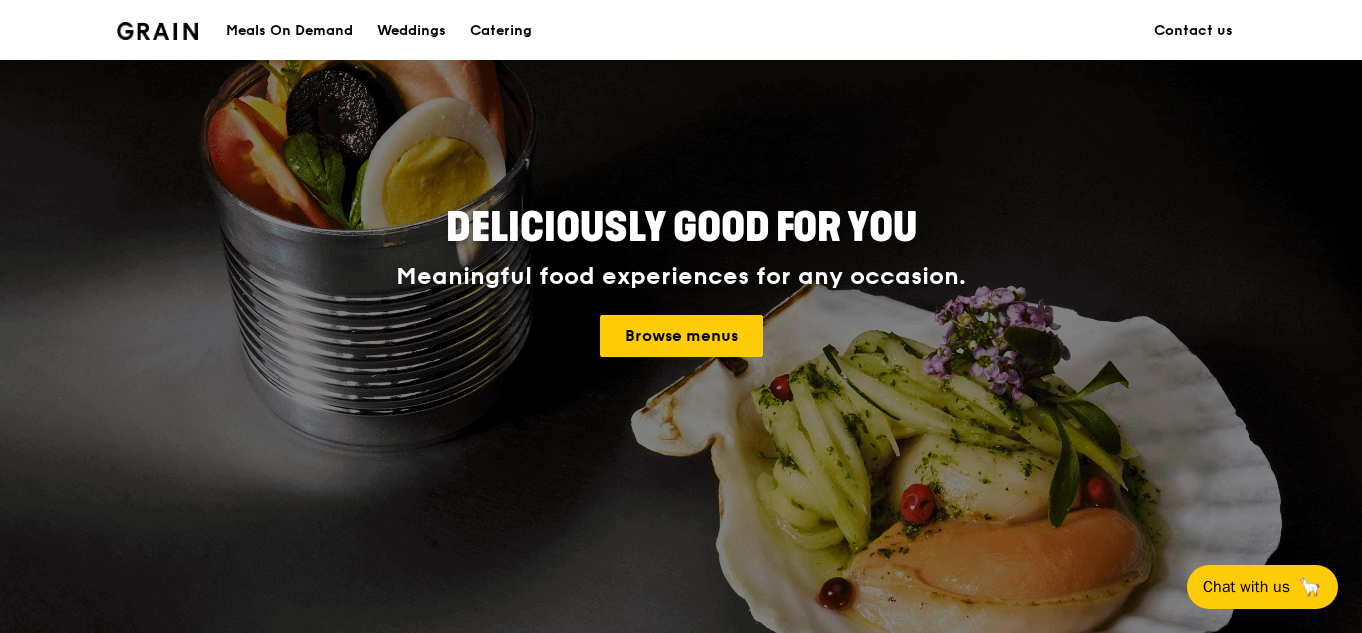 scroll, scrollTop: 200, scrollLeft: 0, axis: vertical 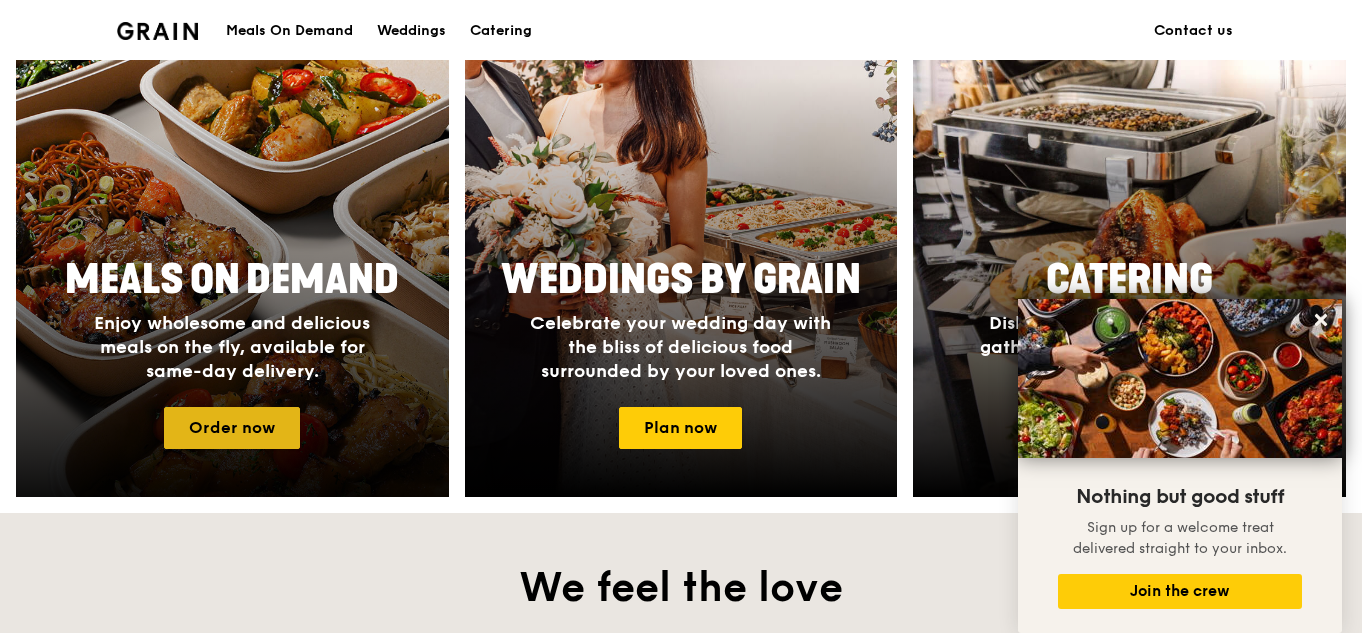 click on "Order now" at bounding box center (232, 428) 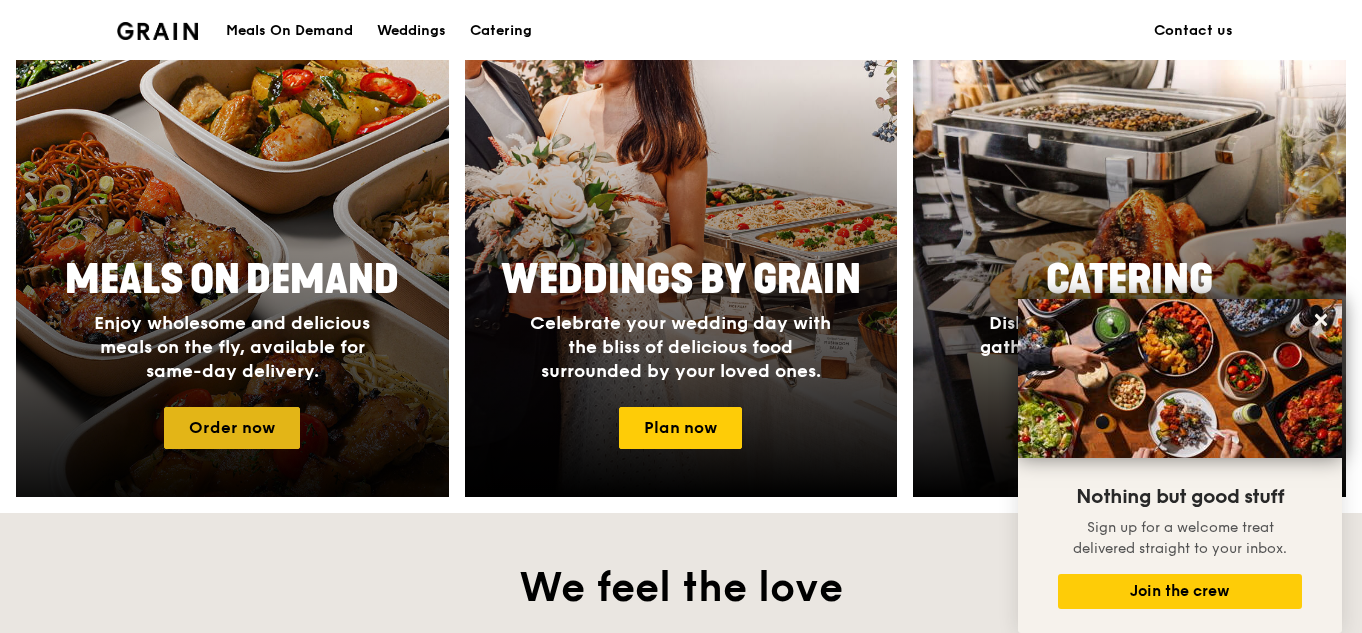 scroll, scrollTop: 0, scrollLeft: 0, axis: both 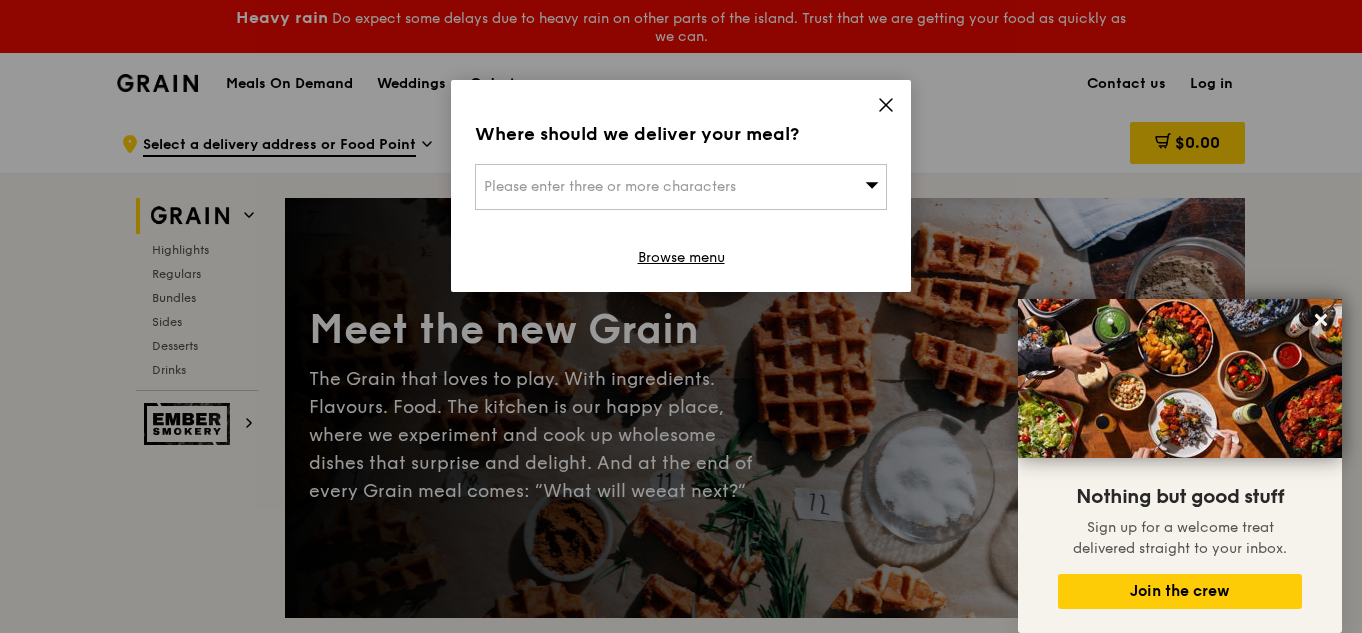click on "Please enter three or more characters" at bounding box center [681, 187] 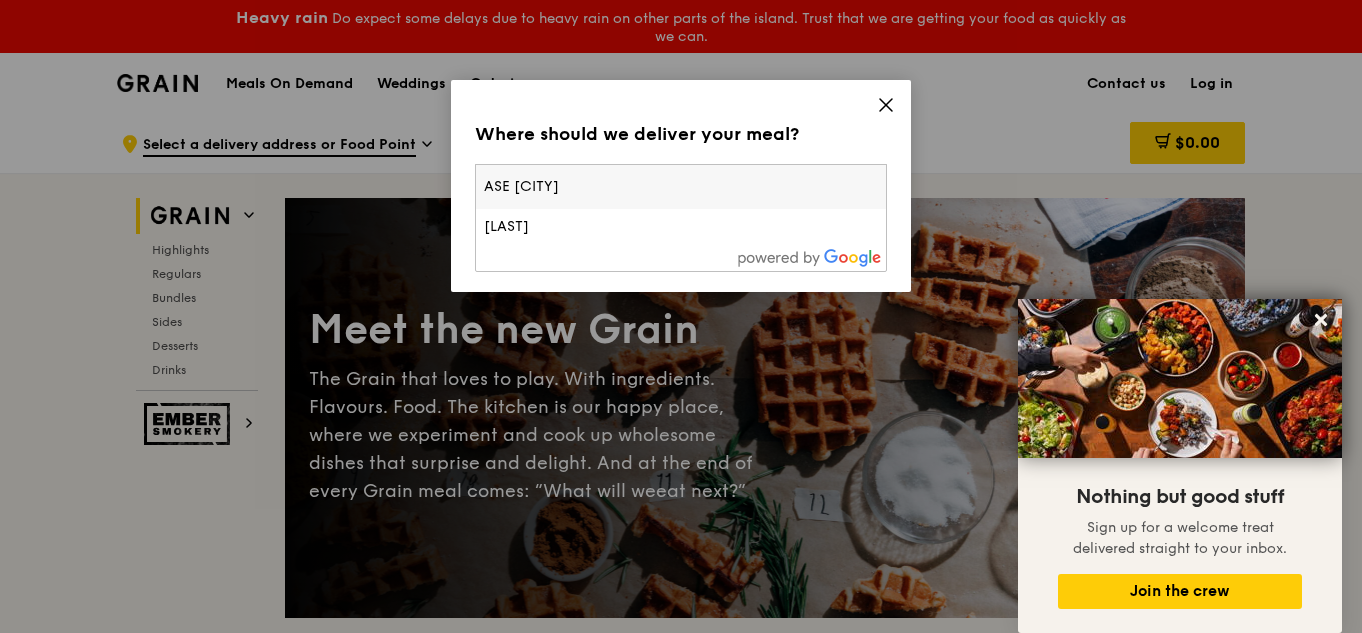 type on "ASE [CITY]" 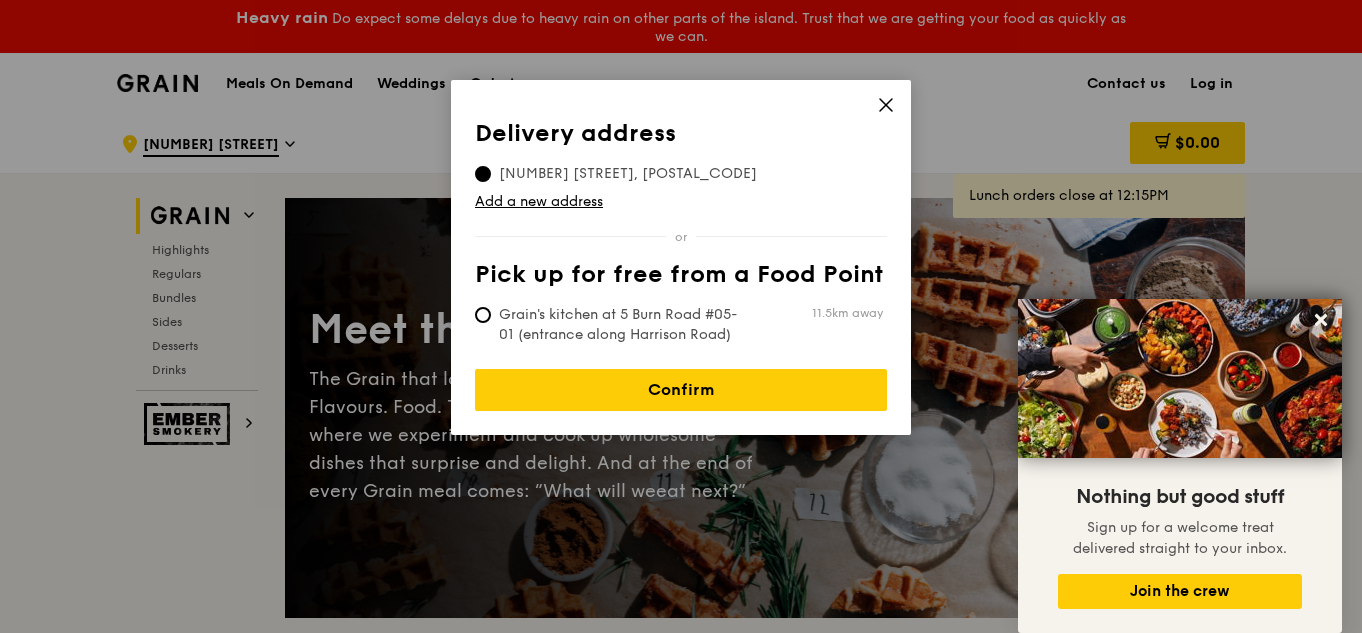 click on "Delivery address
Pick up for free from a Food Point
Delivery address
[NUMBER] [STREET], [POSTAL_CODE]
Add a new address
Pick up for free from a Food Point
Grain's kitchen at [NUMBER] [STREET] #05-01 (entrance along Harrison Road)
11.5km away
Confirm" at bounding box center [681, 257] 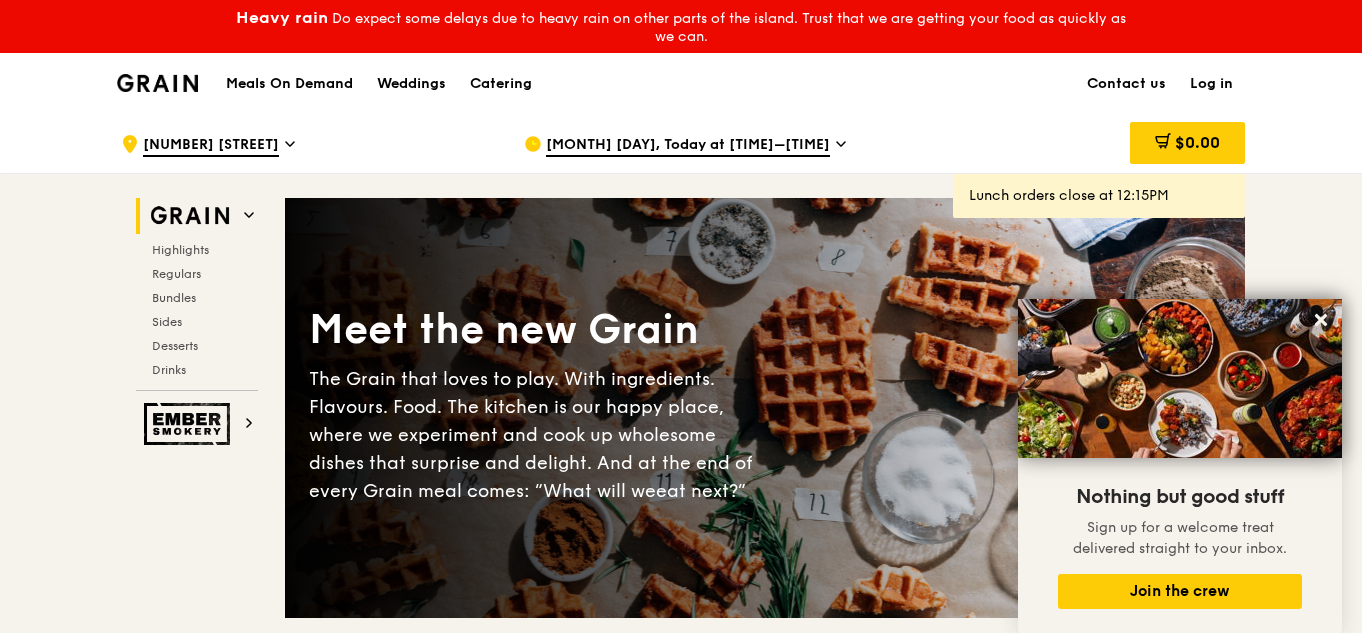 click on "[NUMBER] [STREET]" at bounding box center (211, 146) 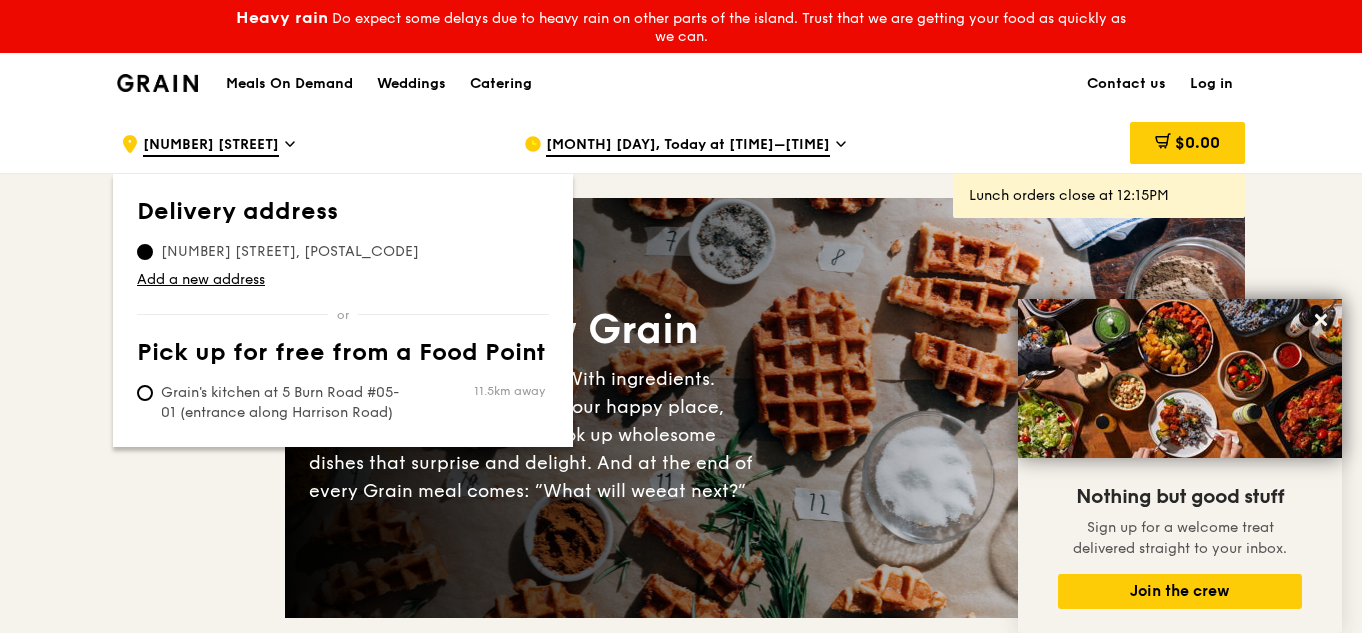 click on "Meals On Demand
Weddings
Catering
Contact us
Log in" at bounding box center [681, 83] 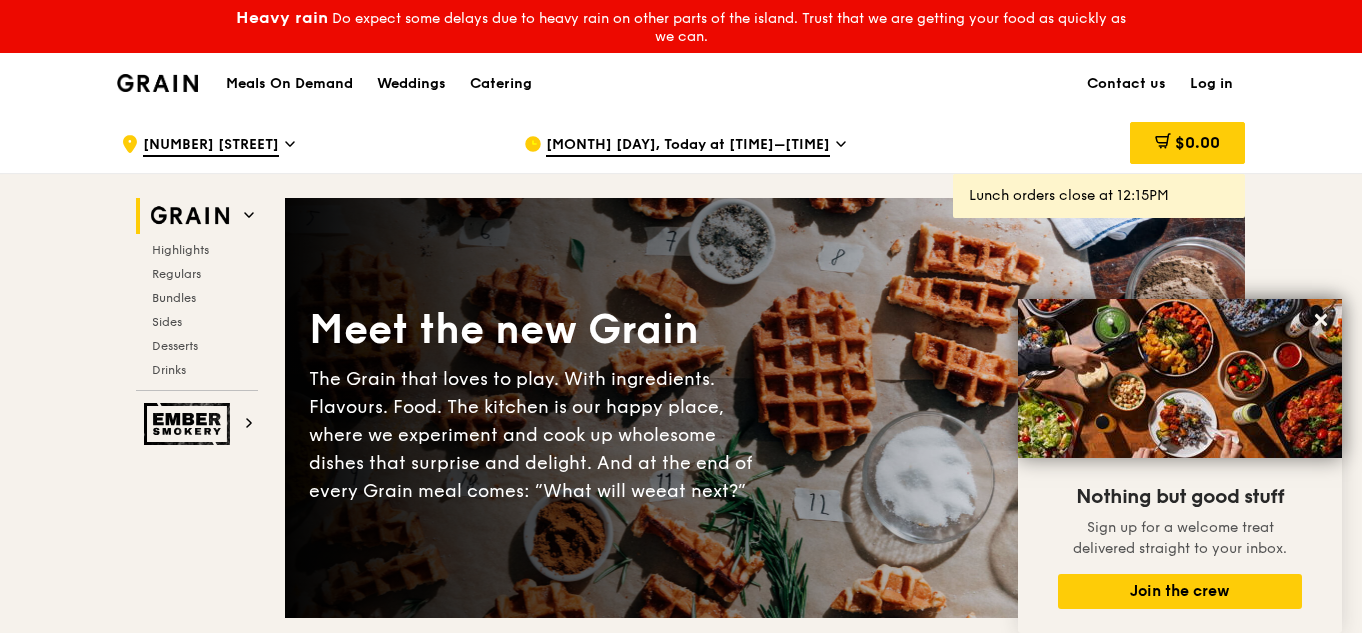 click on "[NUMBER] [STREET]" at bounding box center [211, 146] 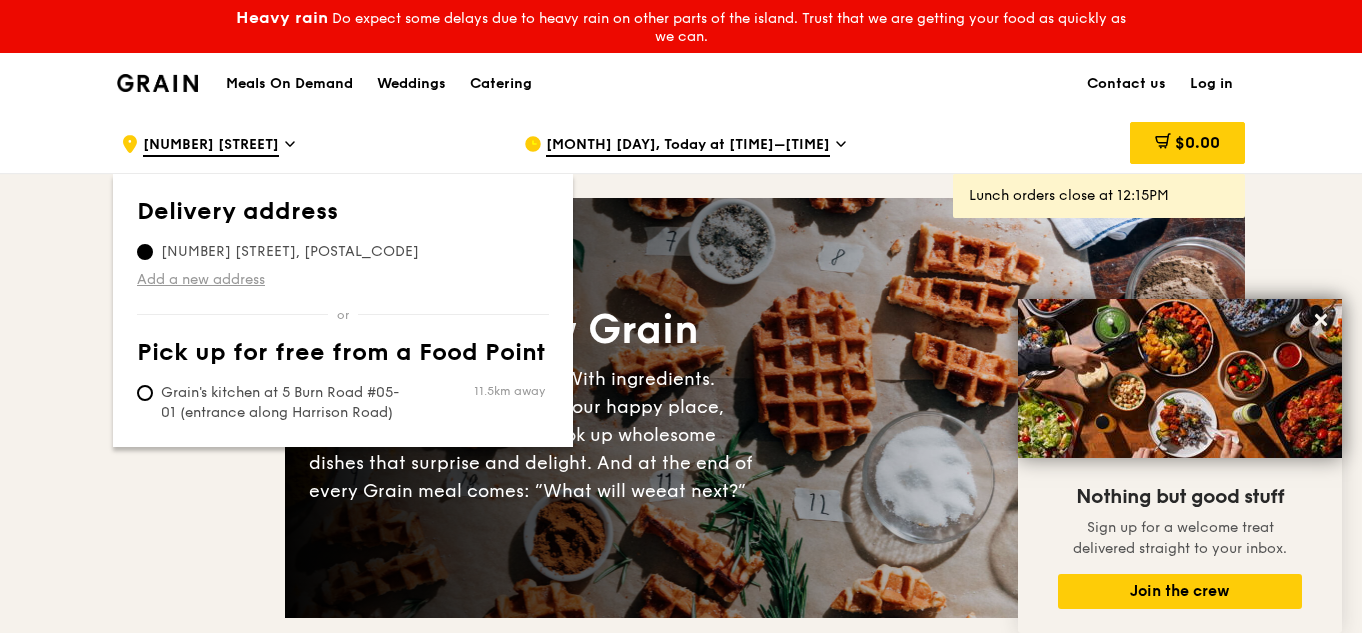 click on "Add a new address" at bounding box center [343, 280] 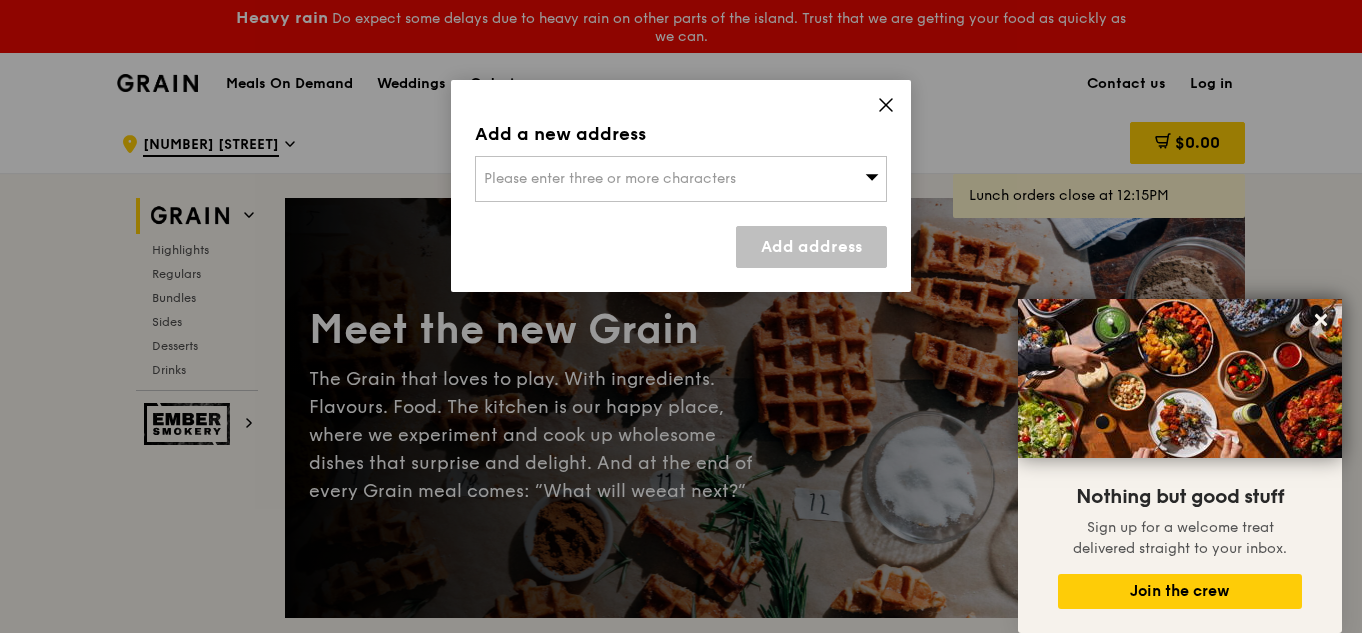 click on "Please enter three or more characters" at bounding box center [681, 179] 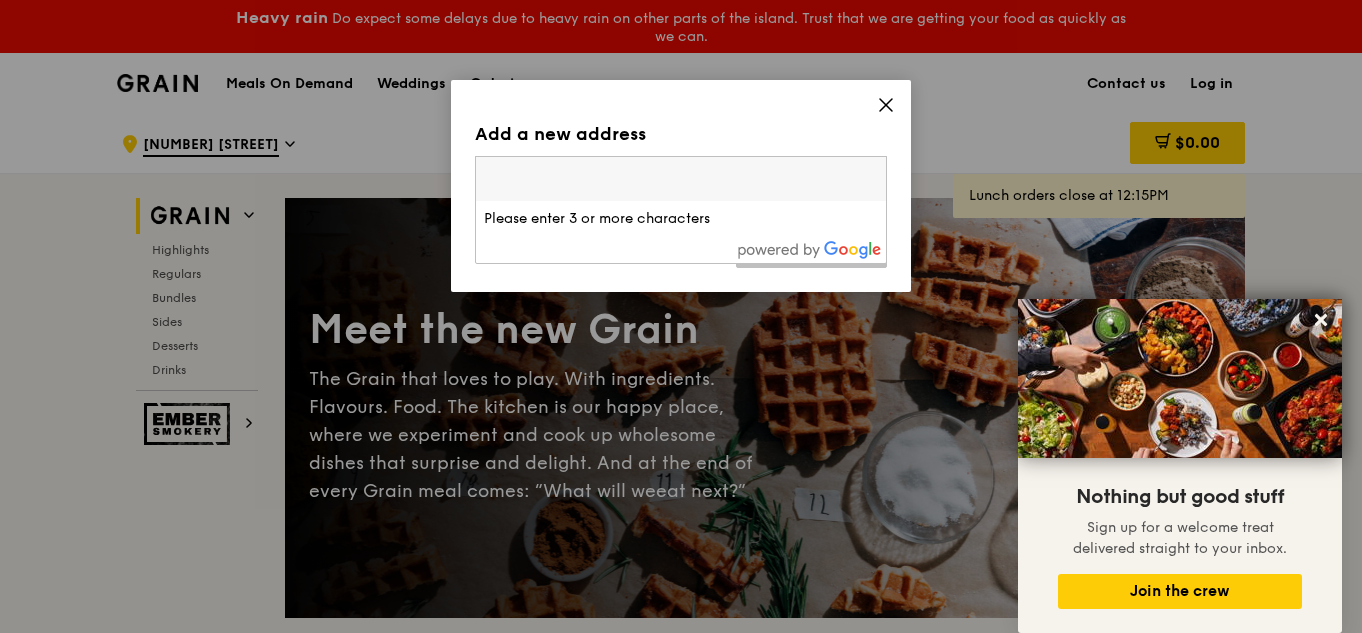 type on "[POSTAL_CODE]" 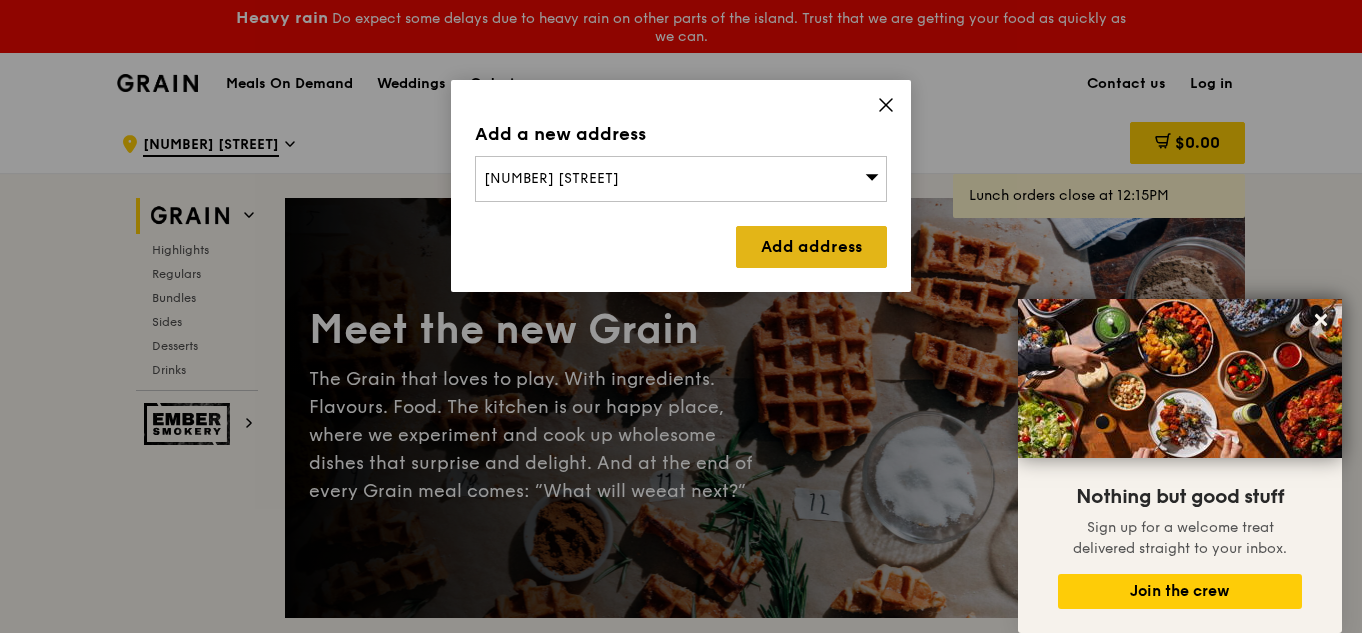 click on "Add address" at bounding box center [811, 247] 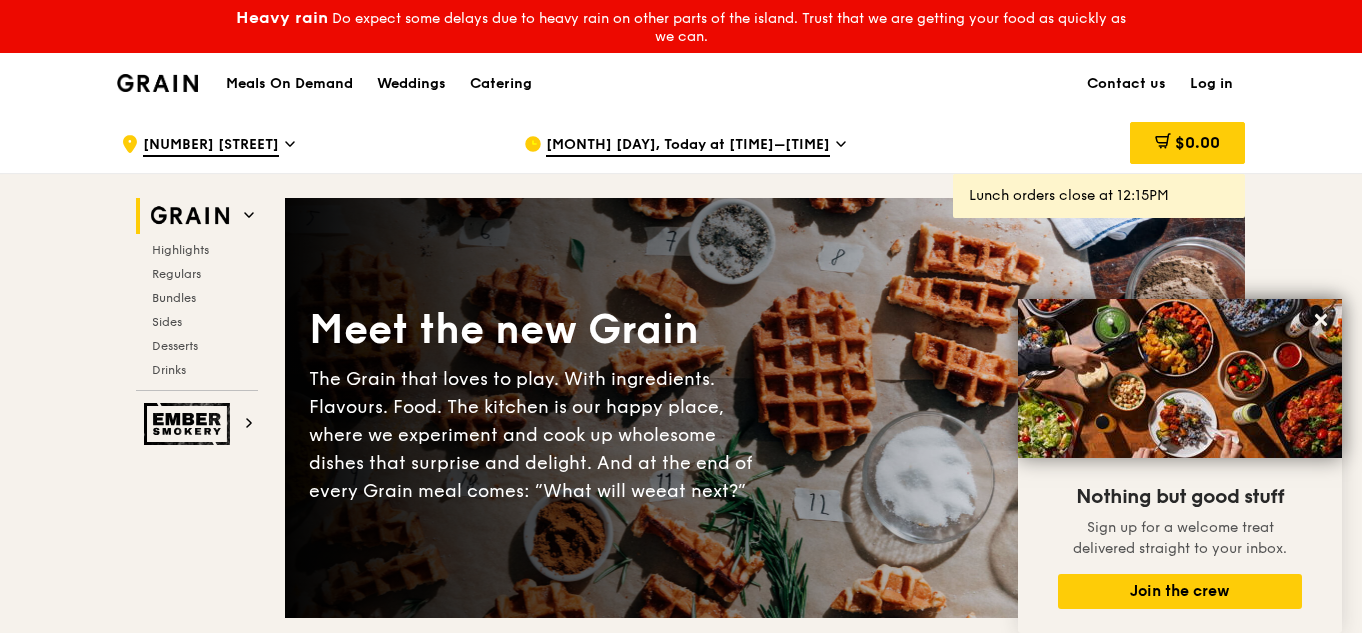 click on "[MONTH] [DAY], Today at [TIME]–[TIME]" at bounding box center [688, 146] 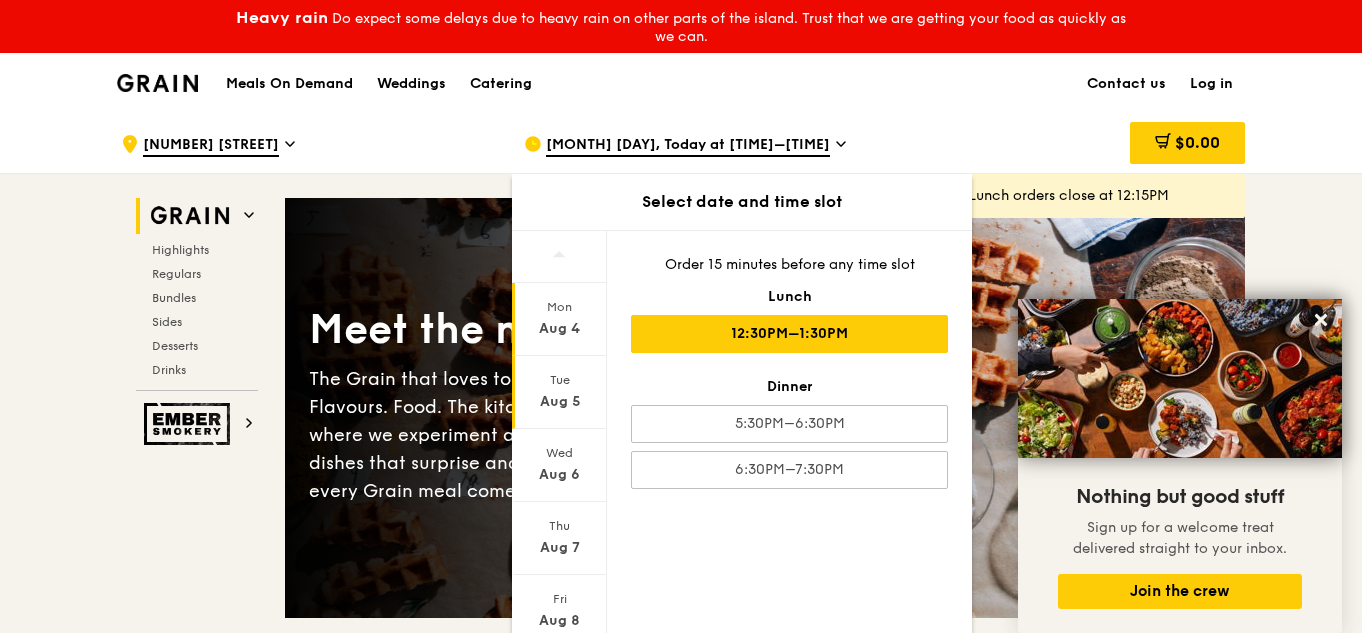 scroll, scrollTop: 195, scrollLeft: 0, axis: vertical 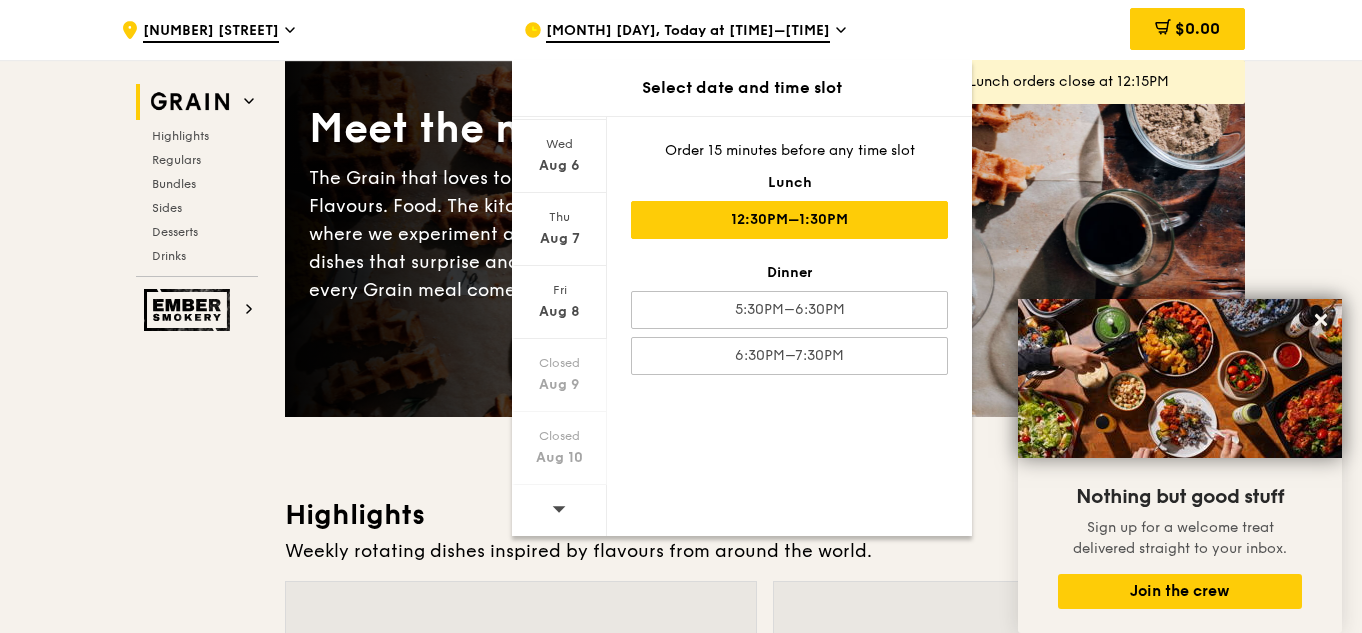 click 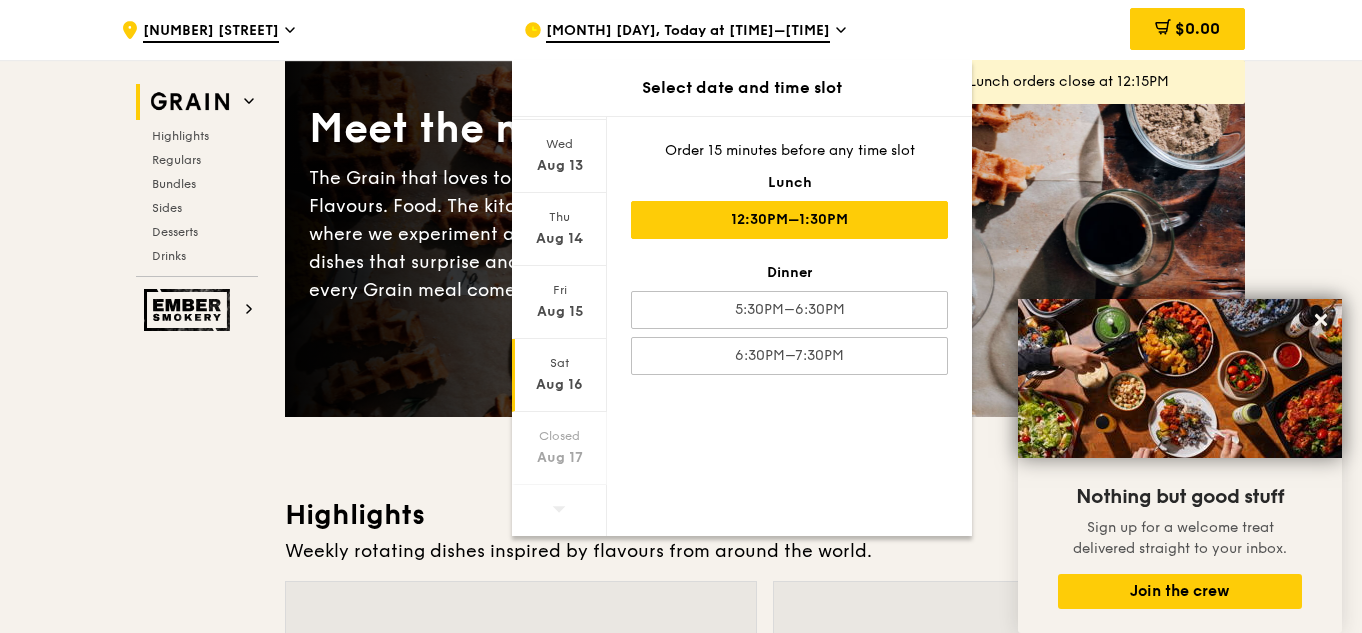 scroll, scrollTop: 500, scrollLeft: 0, axis: vertical 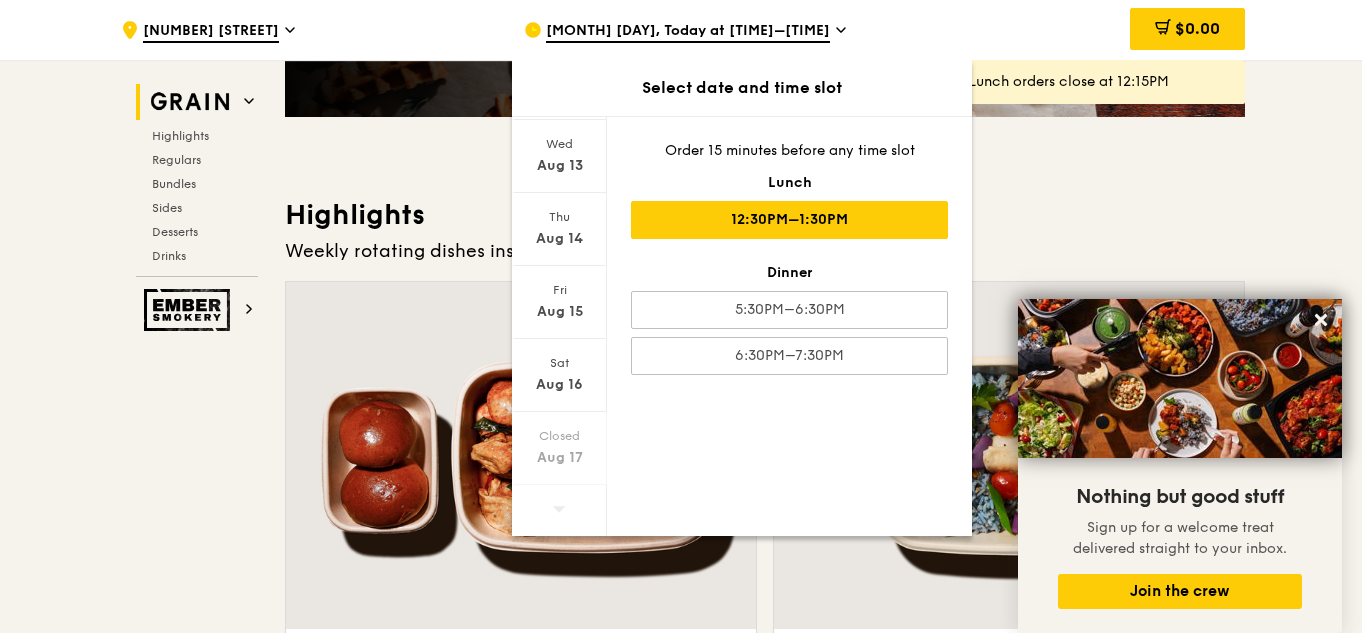click at bounding box center [559, 508] 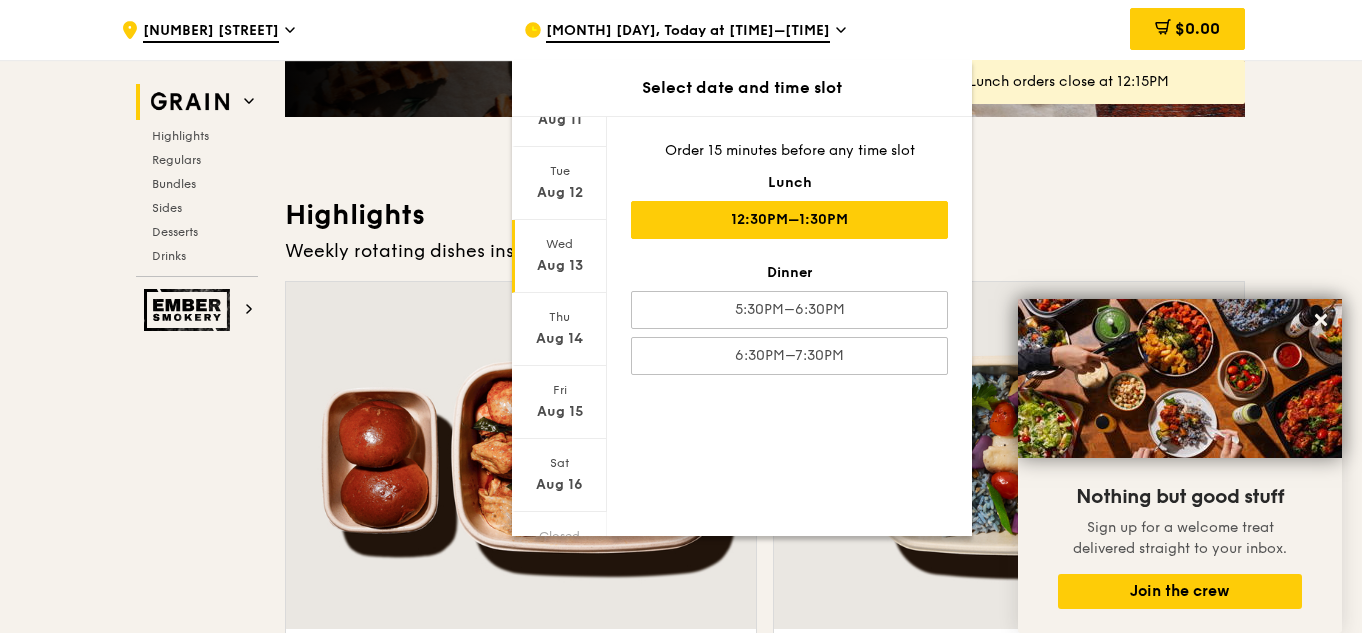 scroll, scrollTop: 0, scrollLeft: 0, axis: both 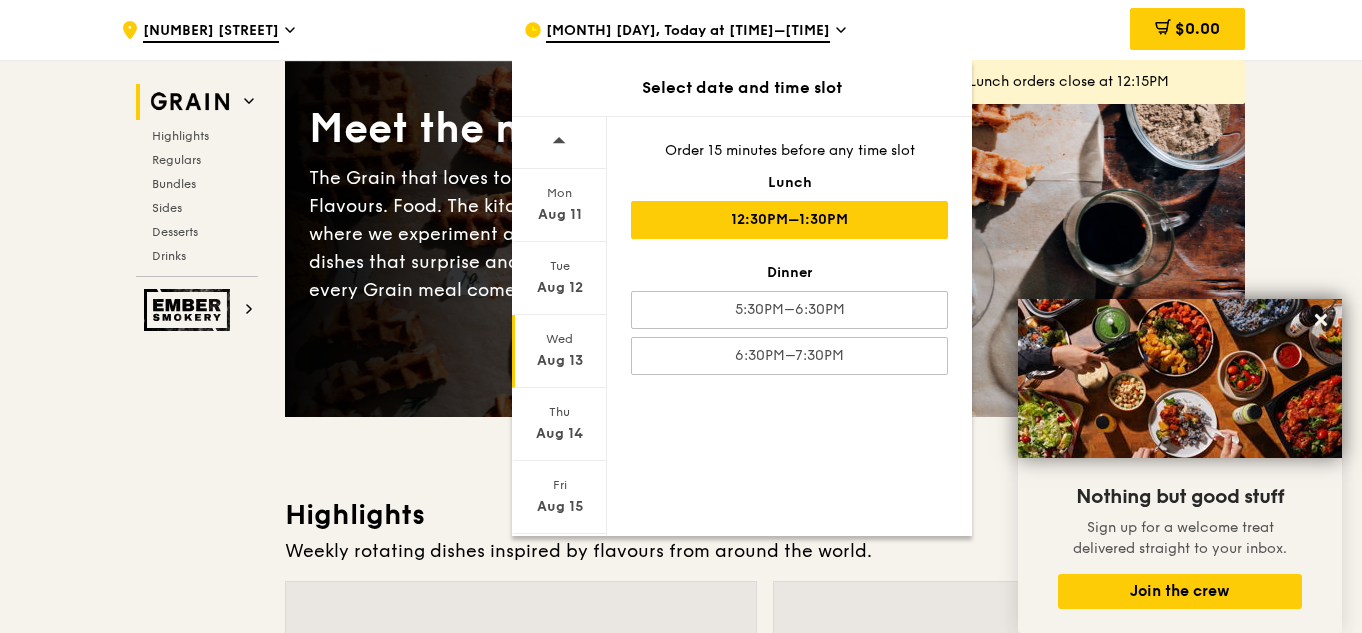 click on "Aug 13" at bounding box center (559, 361) 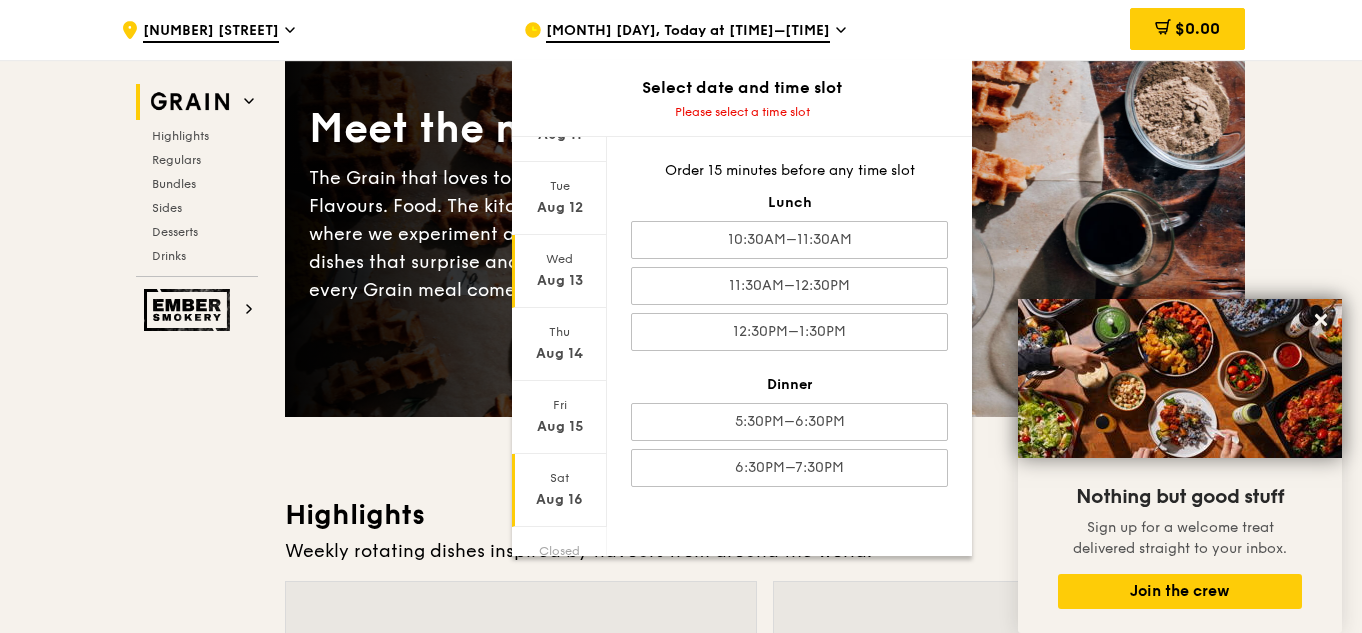 scroll, scrollTop: 195, scrollLeft: 0, axis: vertical 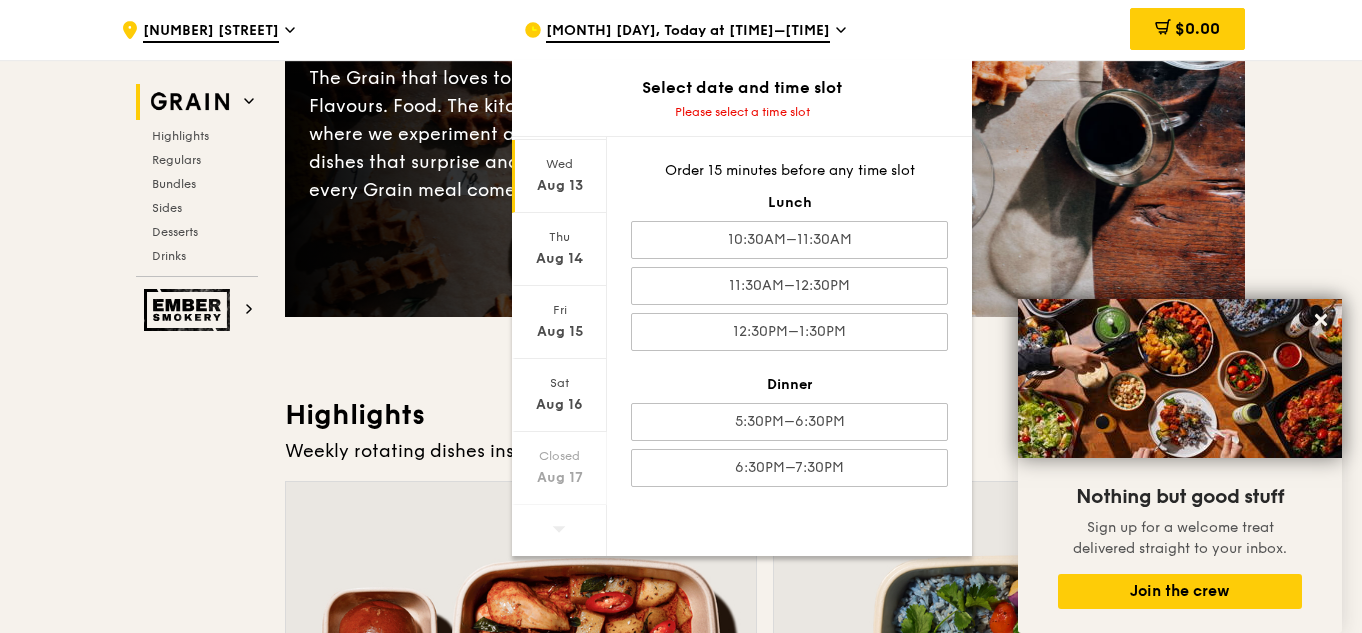 click at bounding box center [559, 528] 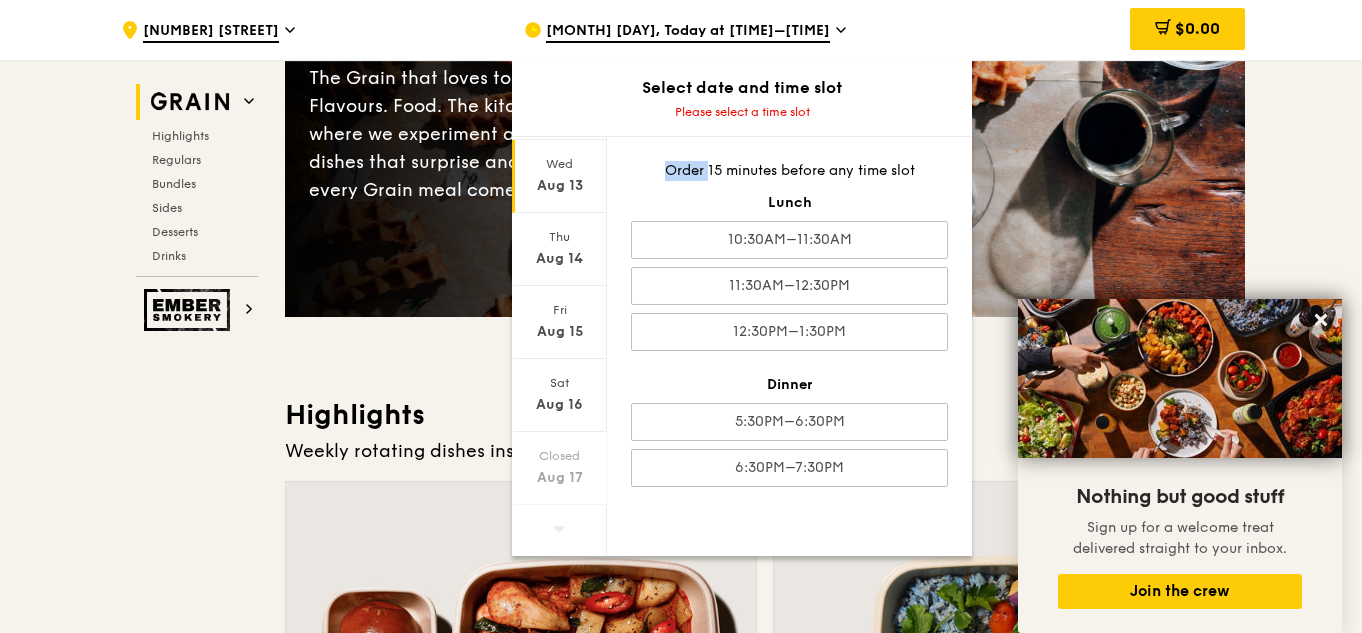 click at bounding box center [559, 528] 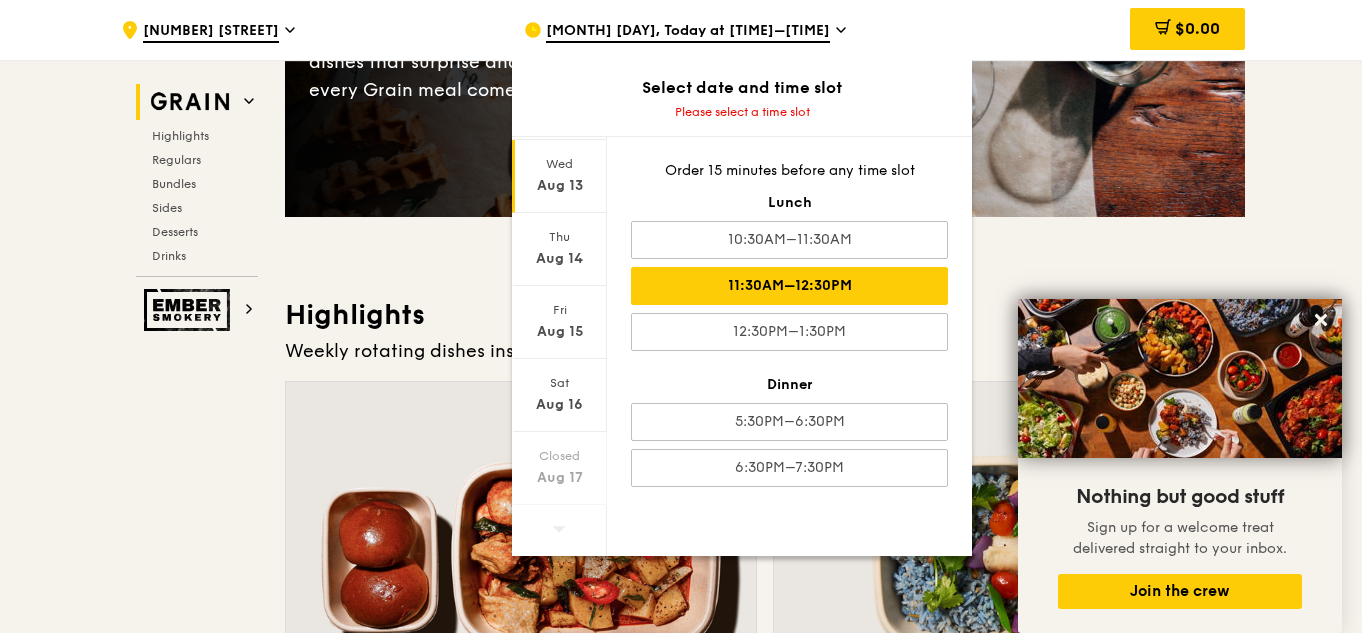 click on "11:30AM–12:30PM" at bounding box center (789, 286) 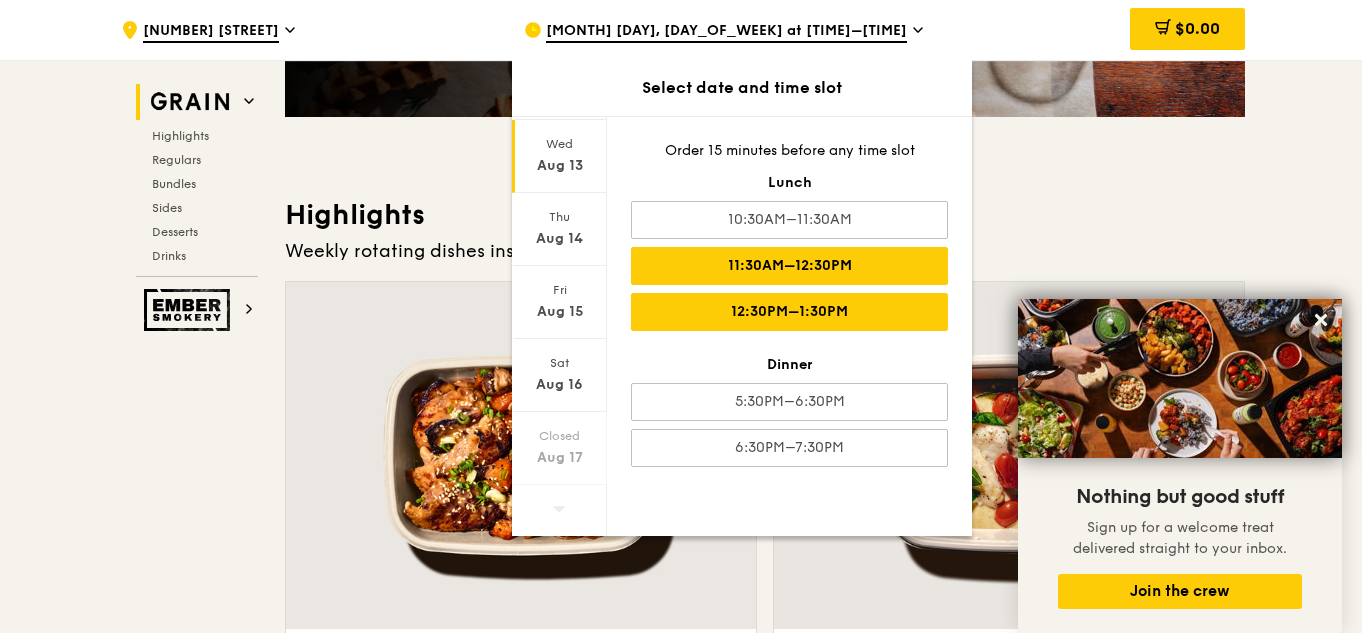 scroll, scrollTop: 600, scrollLeft: 0, axis: vertical 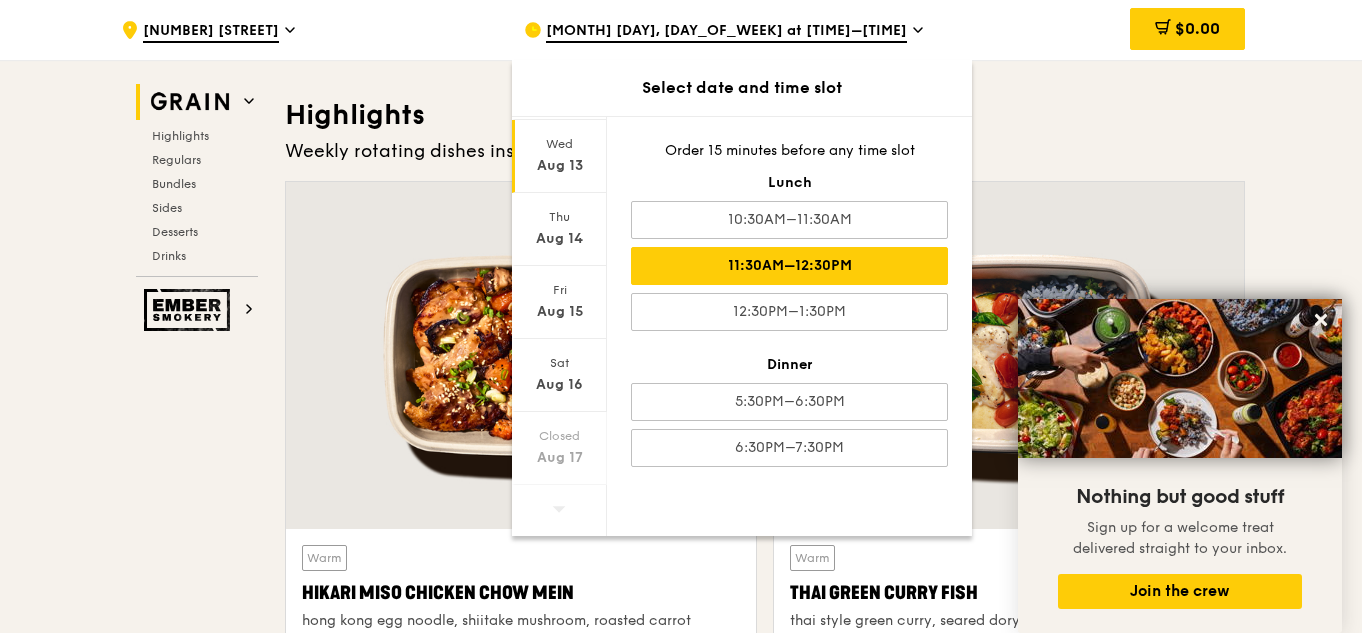 click on "Weekly rotating dishes inspired by flavours from around the world." at bounding box center [765, 151] 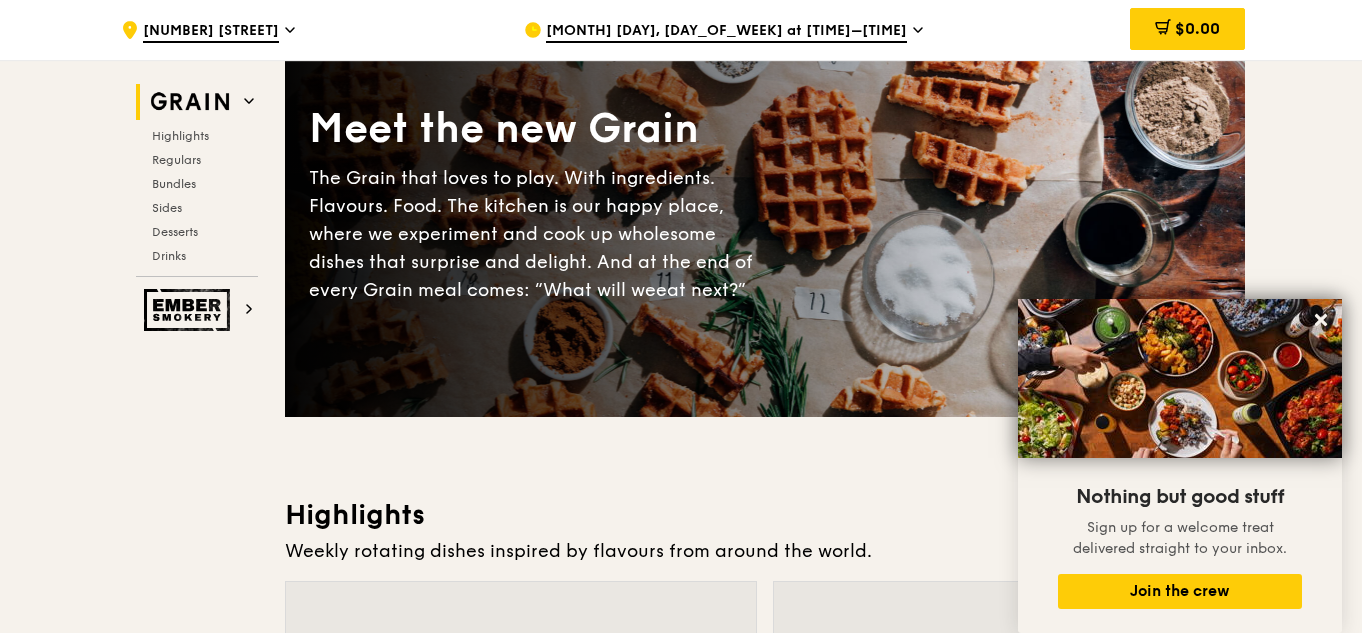 scroll, scrollTop: 0, scrollLeft: 0, axis: both 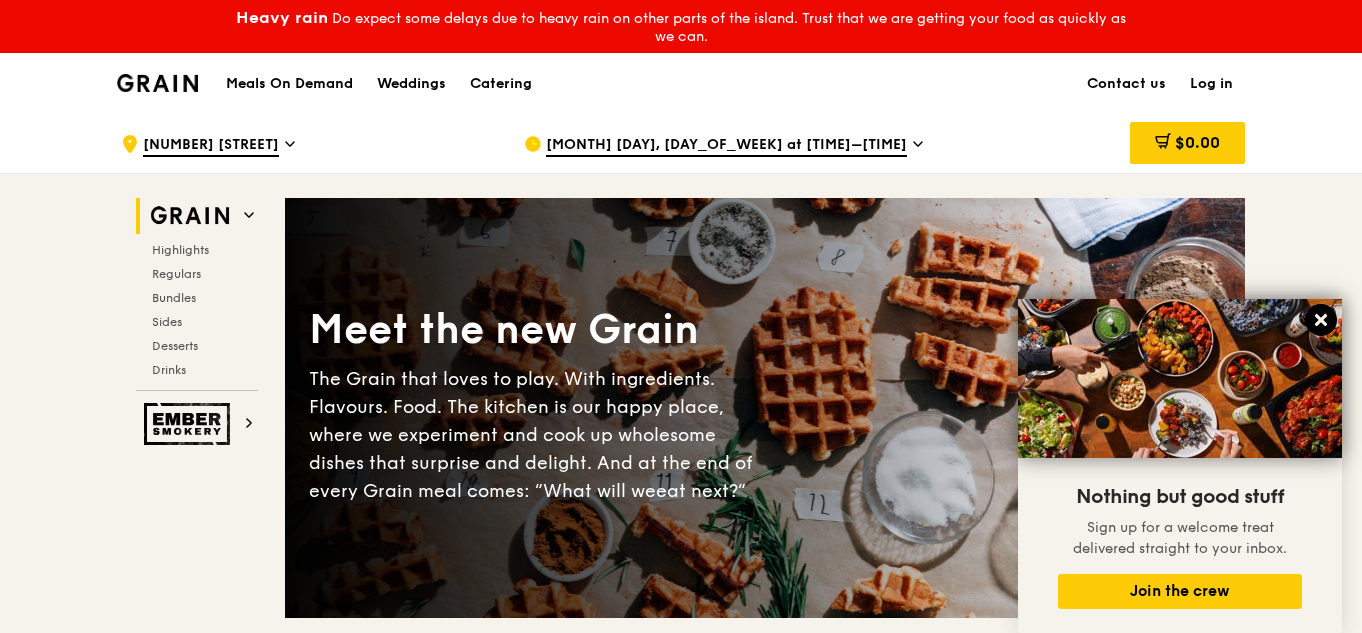 click 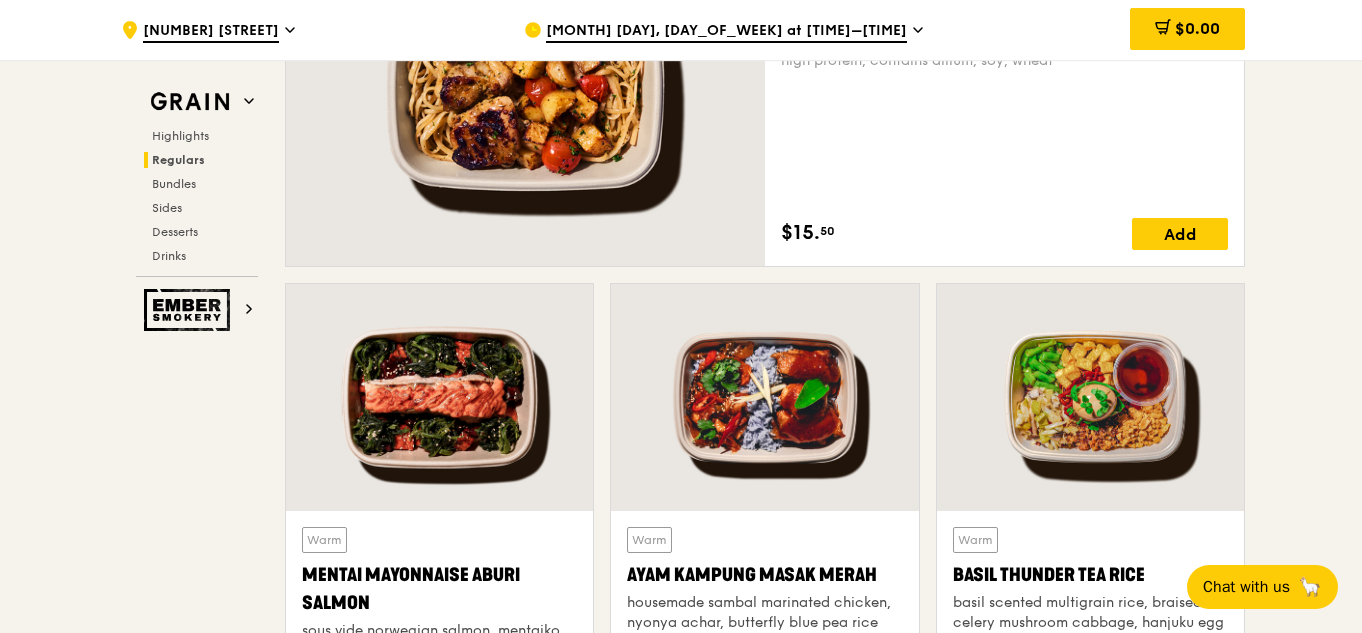 scroll, scrollTop: 1500, scrollLeft: 0, axis: vertical 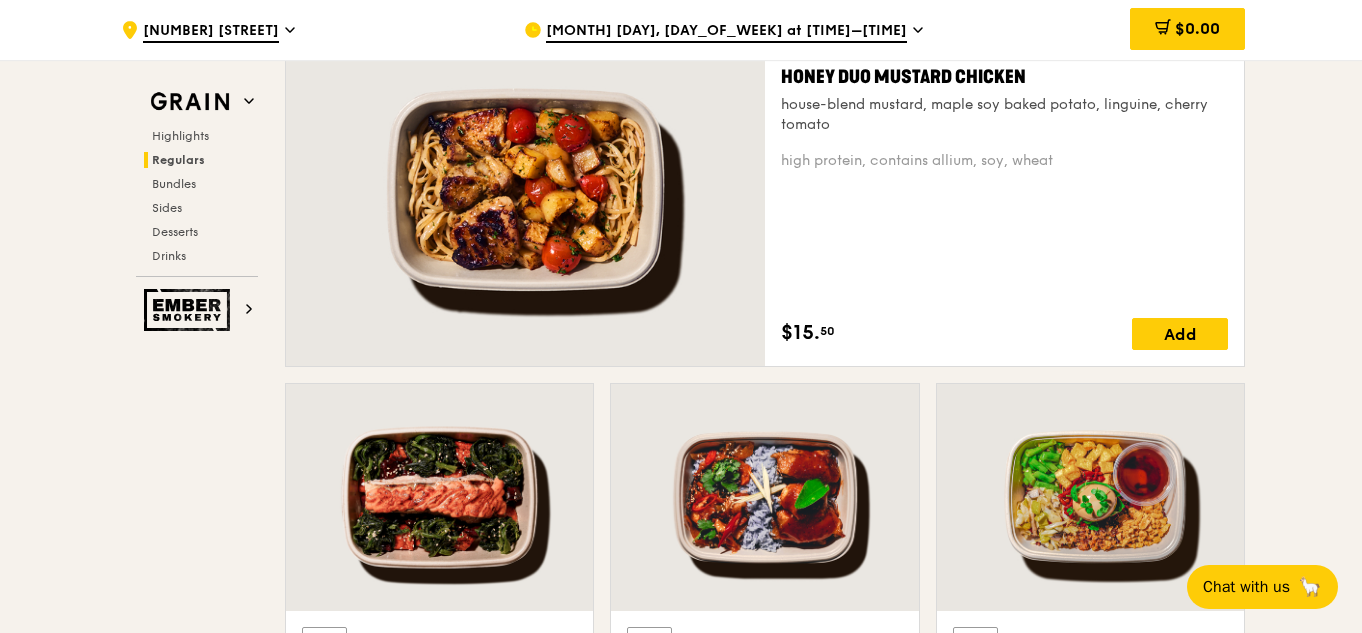click on "Add" at bounding box center (1180, 334) 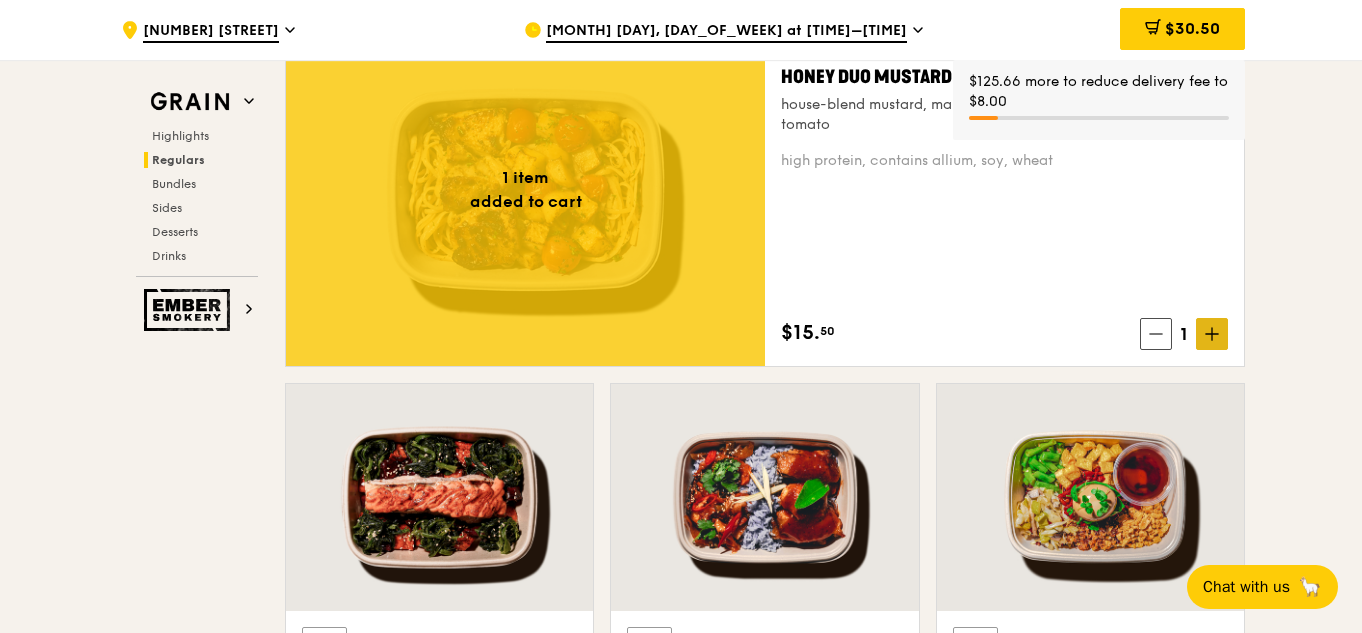 click 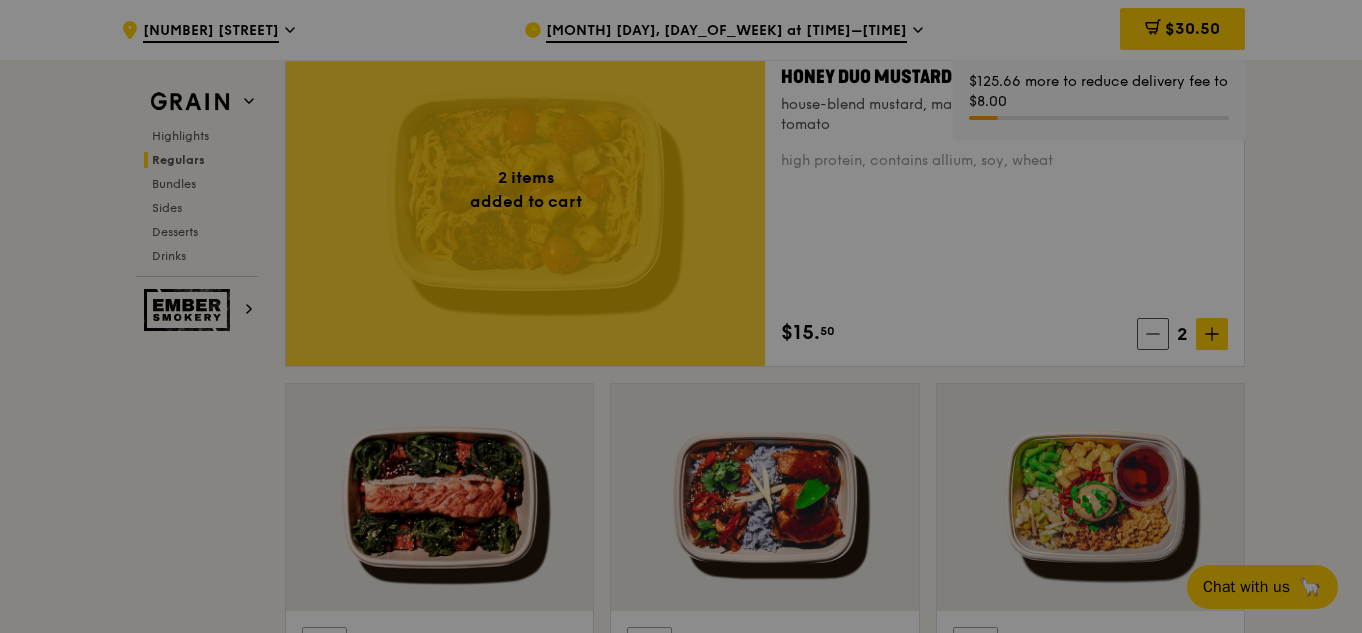 click at bounding box center [681, 316] 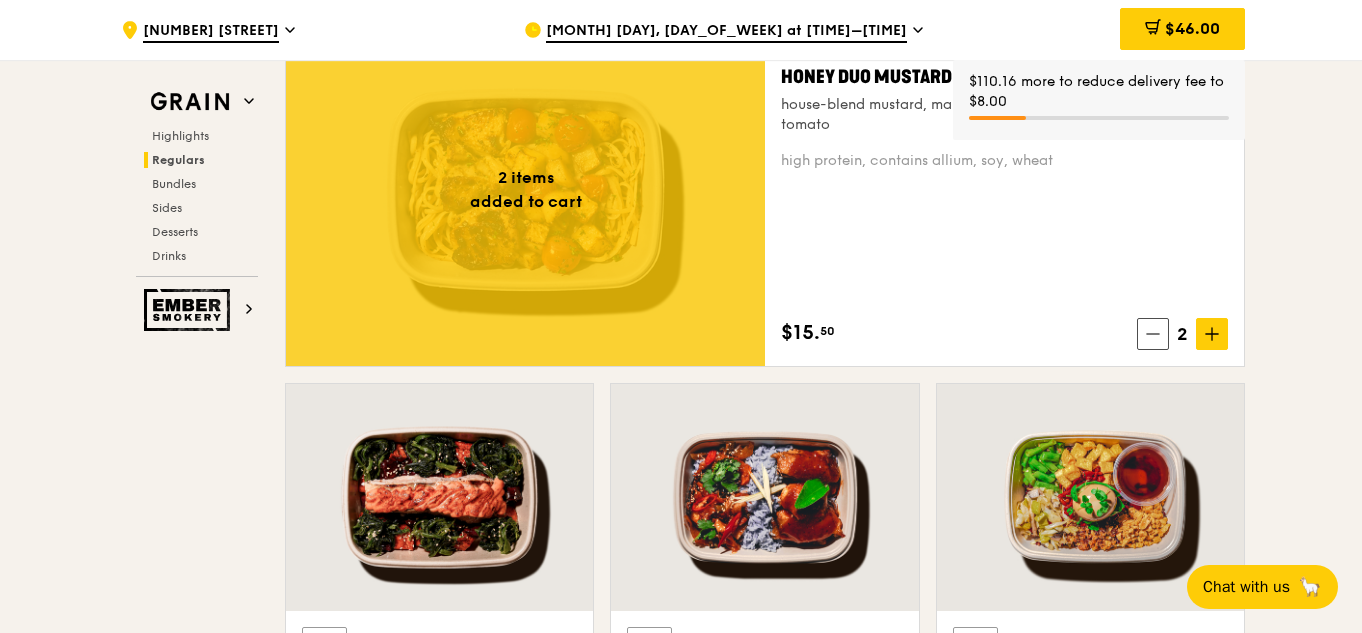 click at bounding box center [1212, 334] 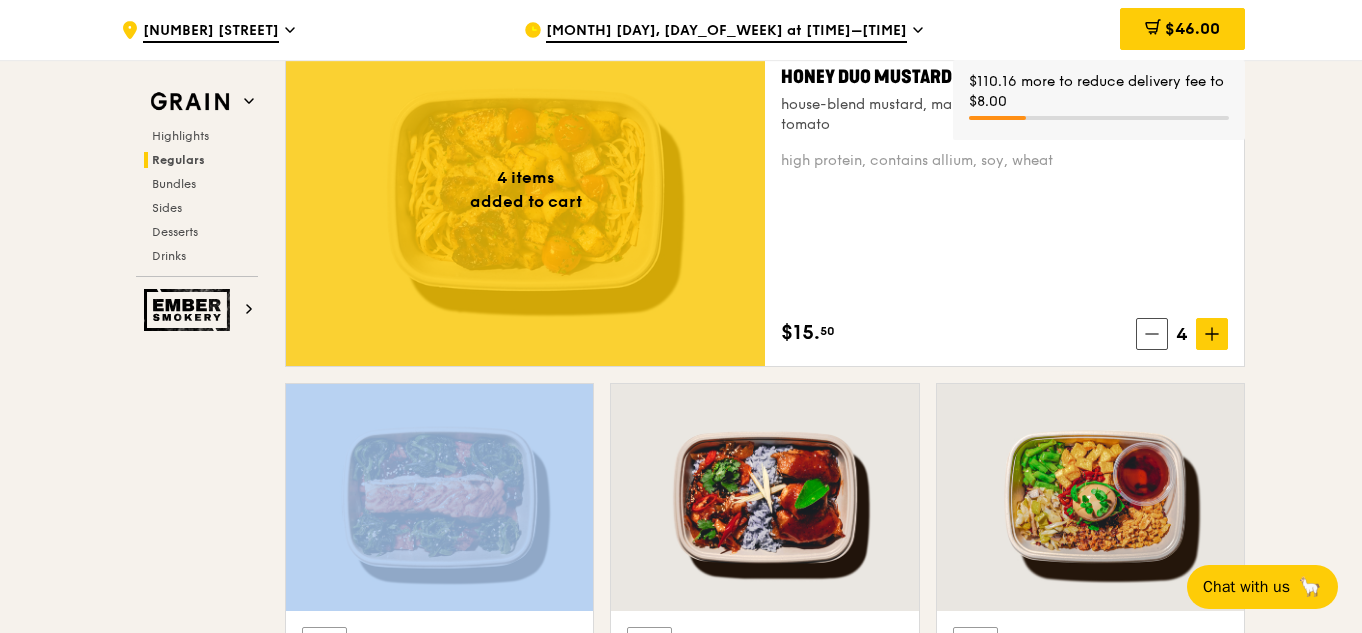 click at bounding box center (1212, 334) 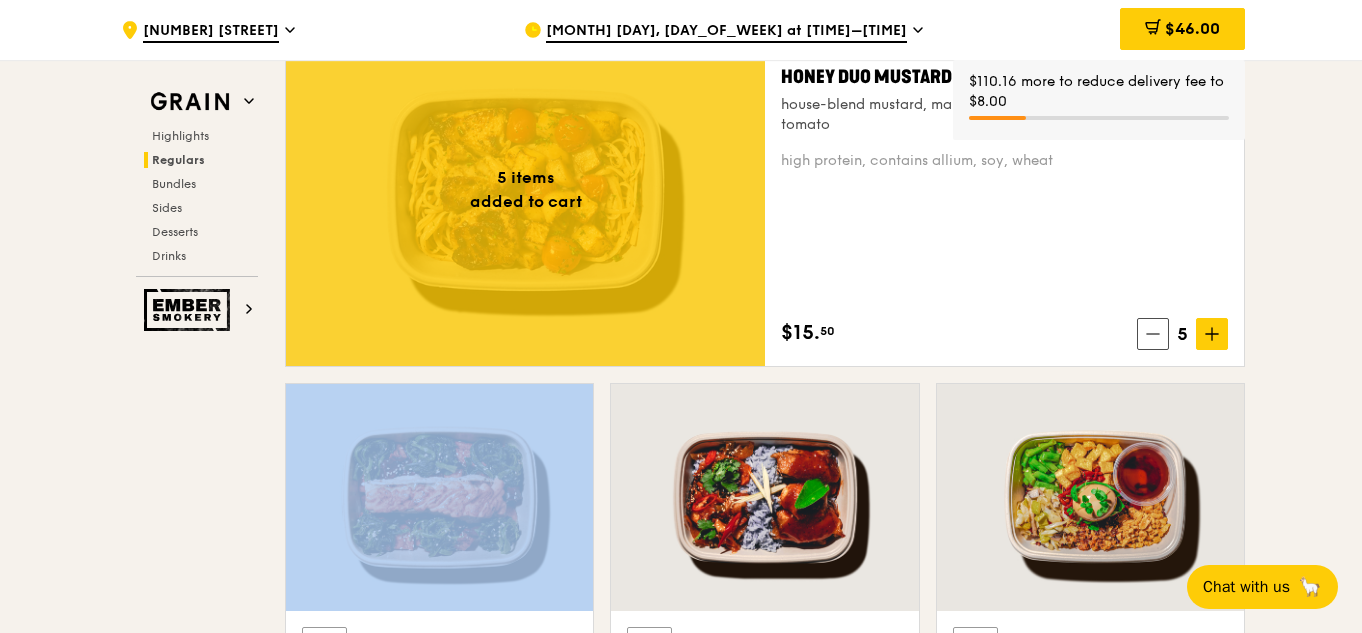click at bounding box center [1212, 334] 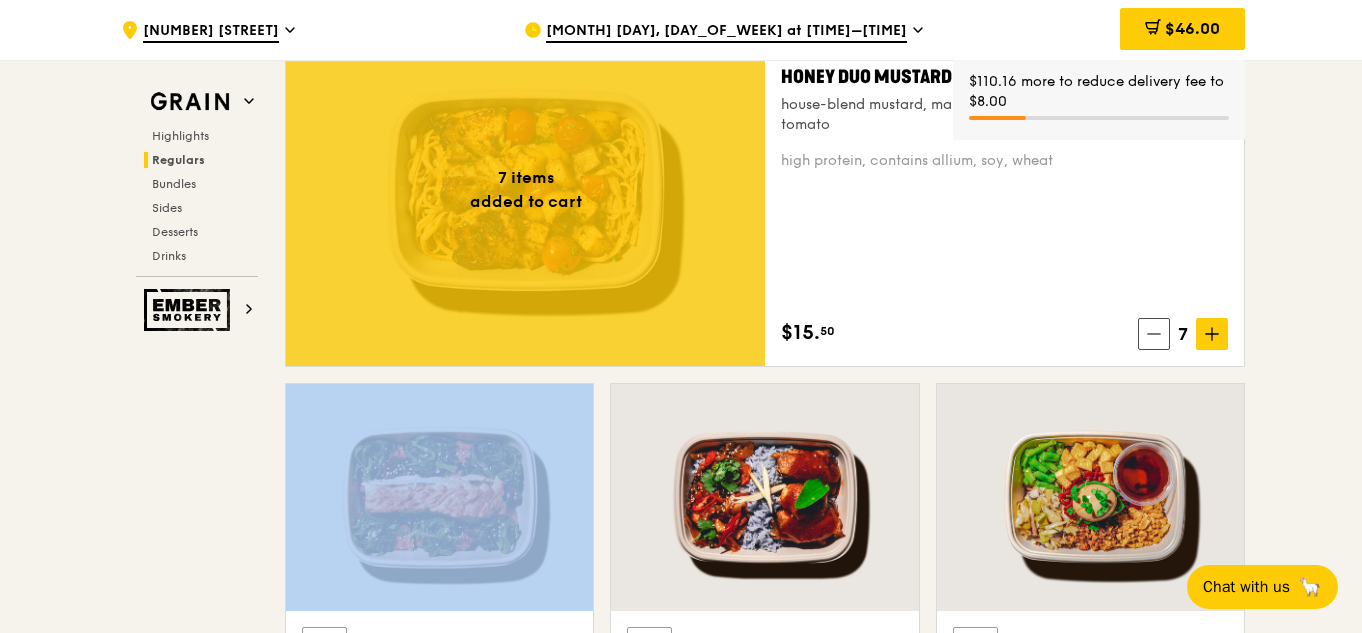 click at bounding box center (1212, 334) 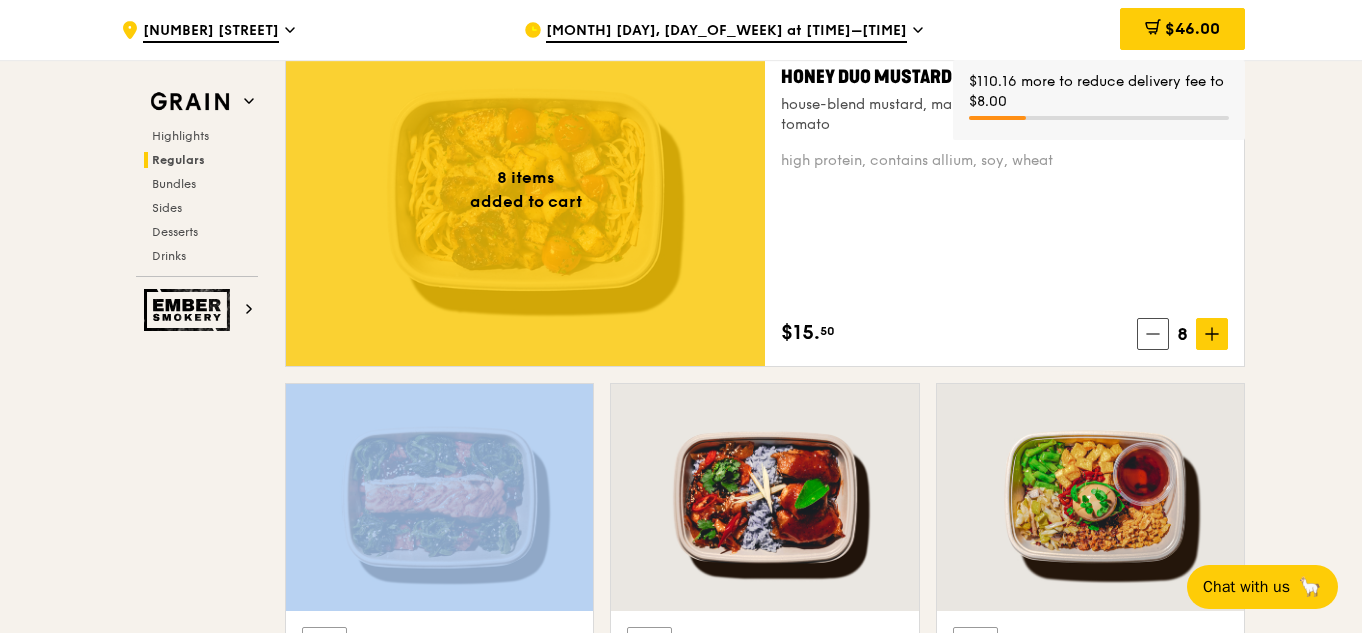 click at bounding box center (1212, 334) 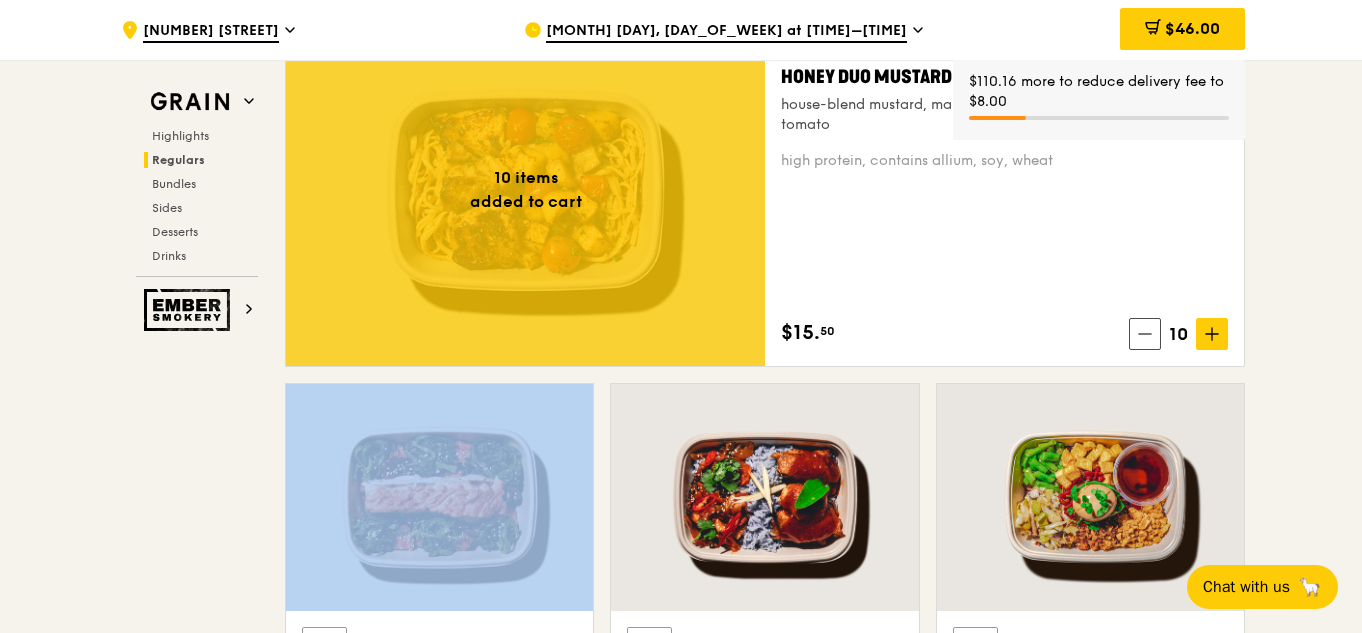 click at bounding box center [1212, 334] 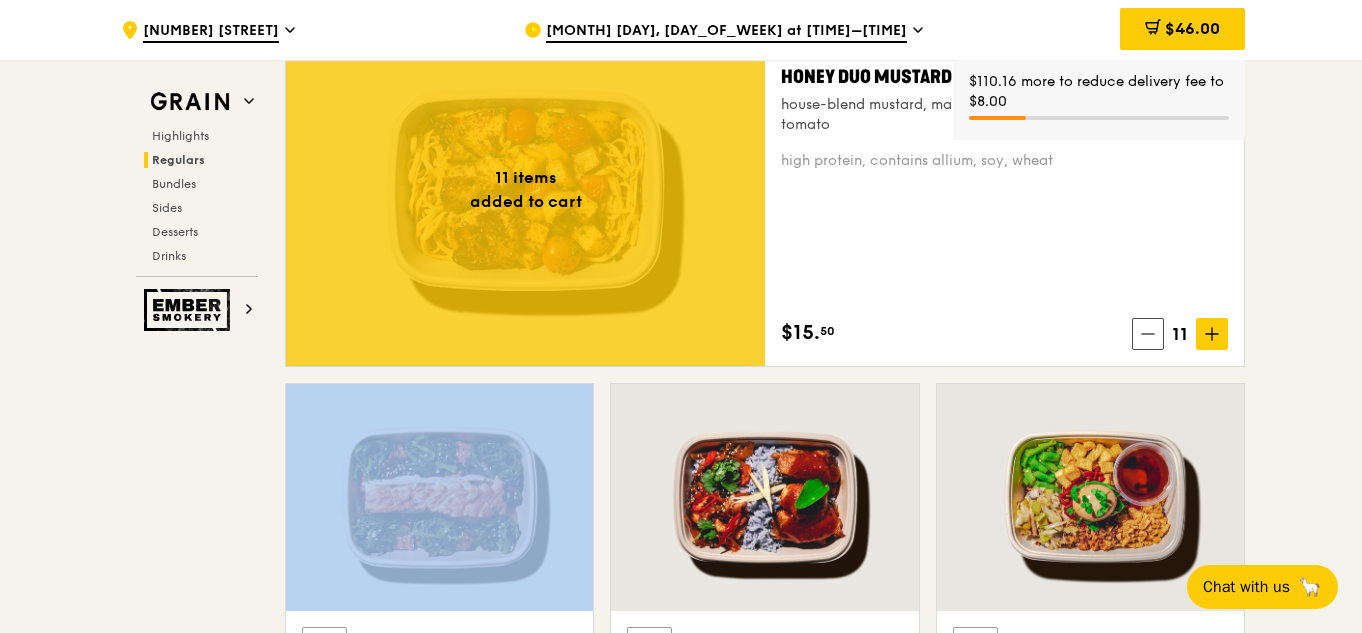 click at bounding box center [1212, 334] 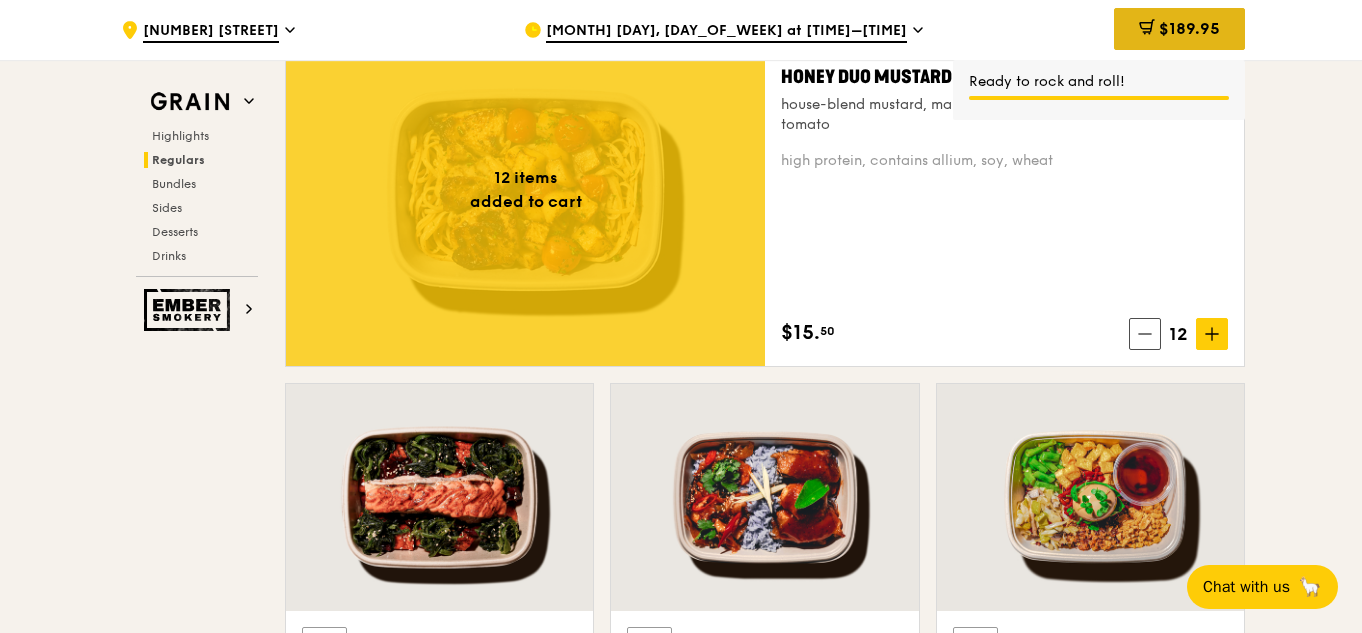 click 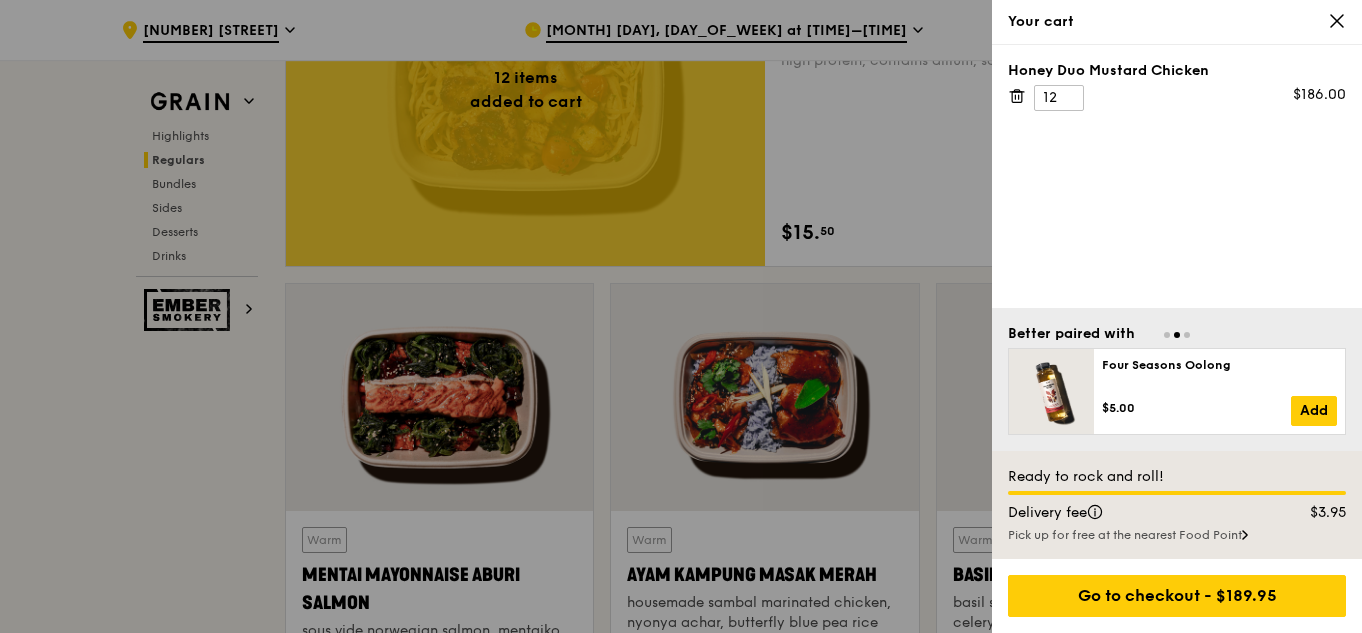 scroll, scrollTop: 1700, scrollLeft: 0, axis: vertical 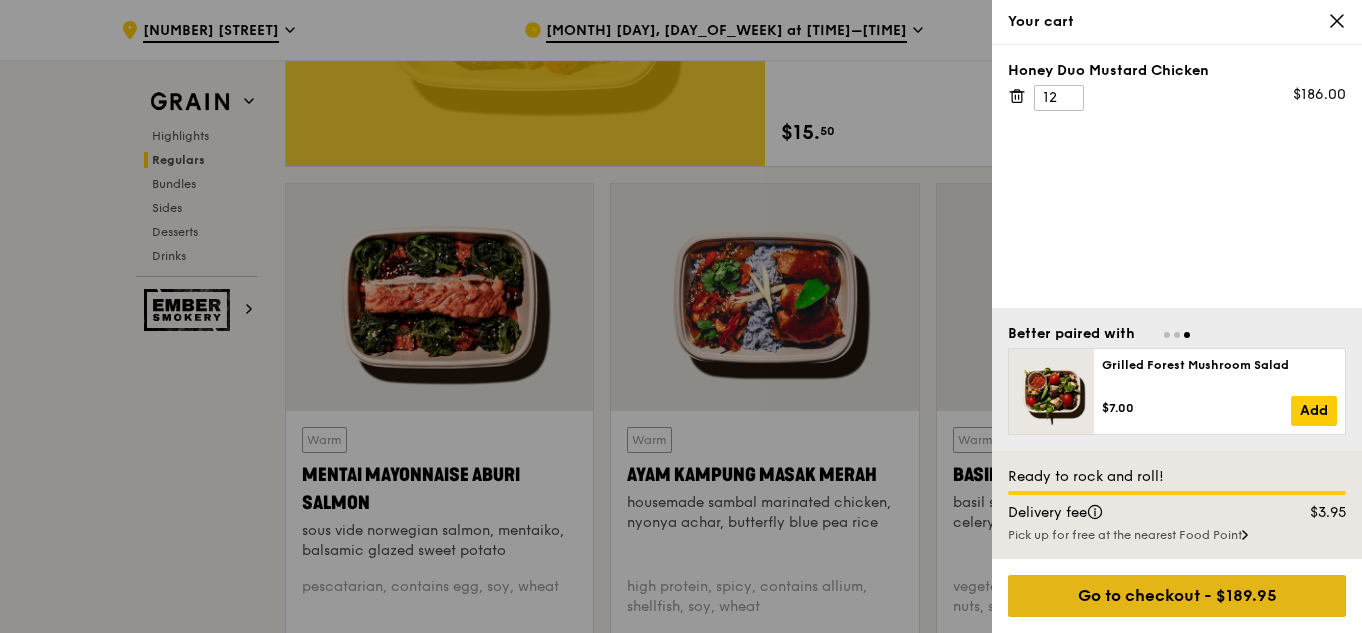 click on "Go to checkout - $189.95" at bounding box center (1177, 596) 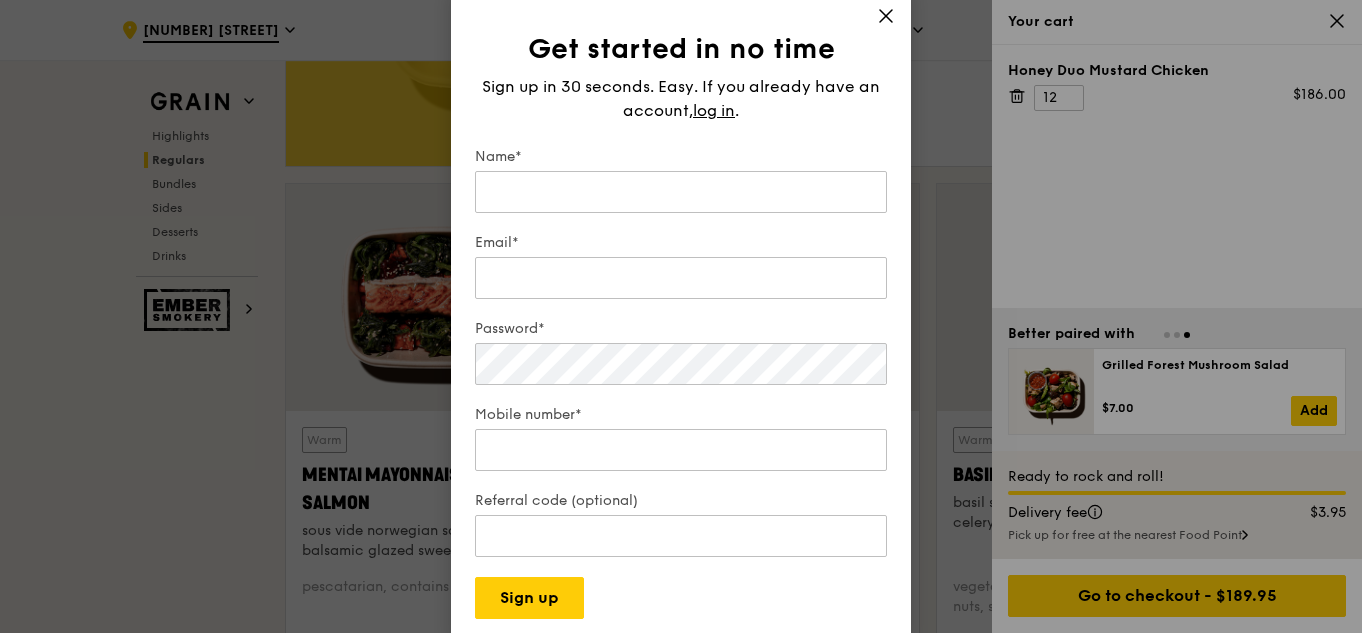 click 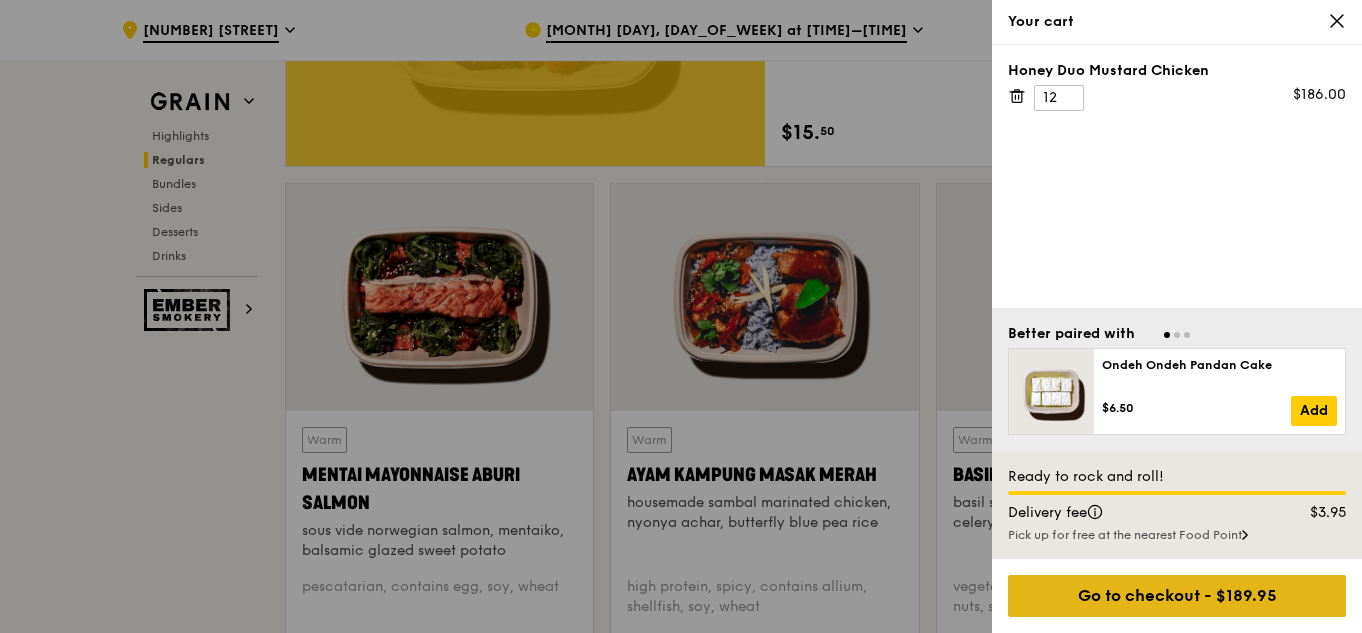 click on "Go to checkout - $189.95" at bounding box center (1177, 596) 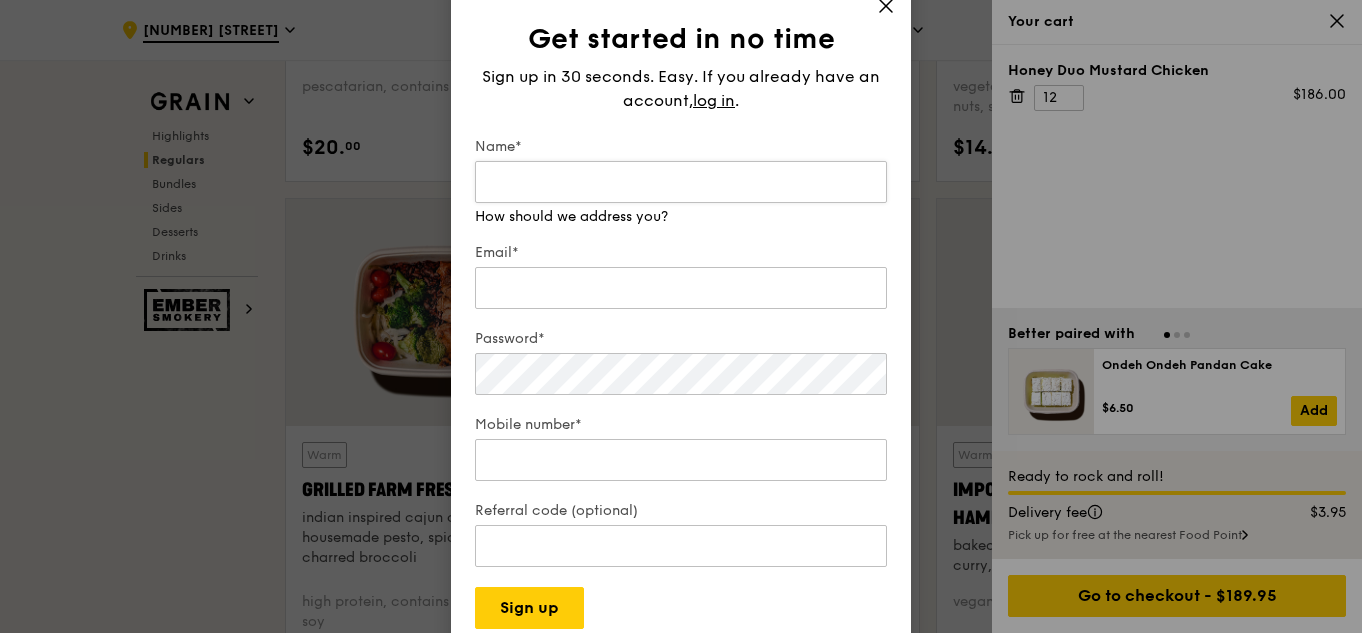 scroll, scrollTop: 2000, scrollLeft: 0, axis: vertical 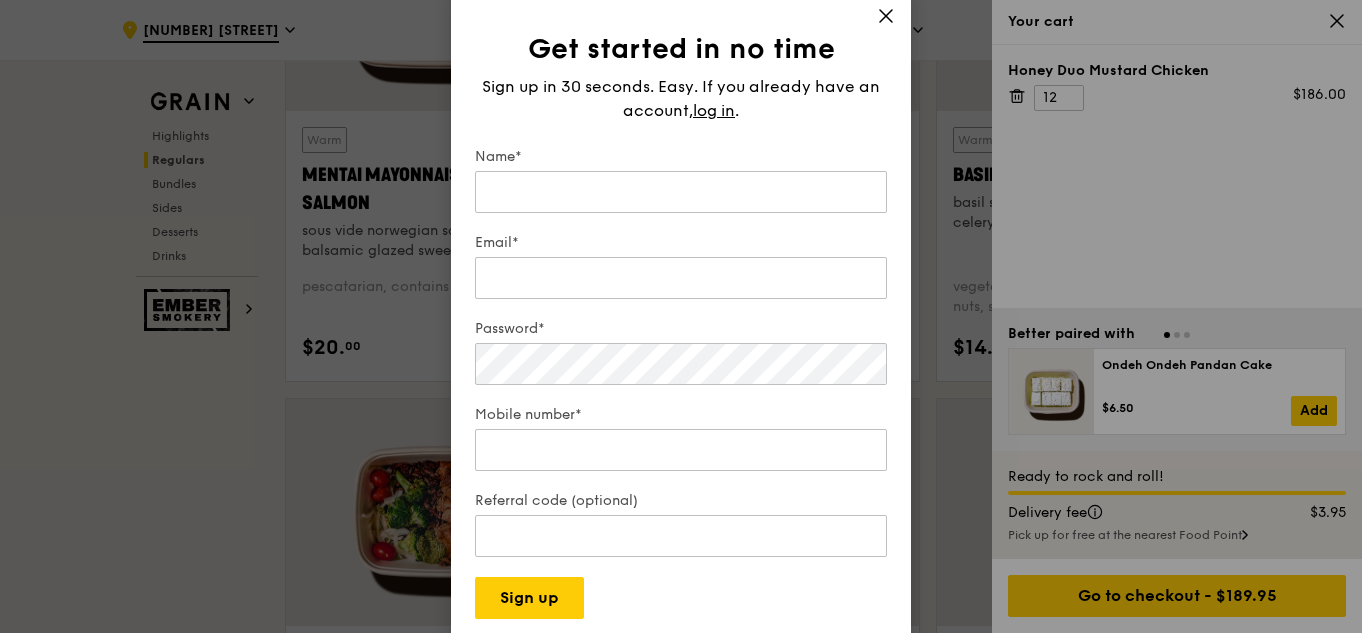 click on "Get started in no time Sign up in 30 seconds. Easy. If you already have an account,
log in
.
Name*
Email*
Password*
Mobile number*
Referral code (optional)
Sign up" at bounding box center (681, 317) 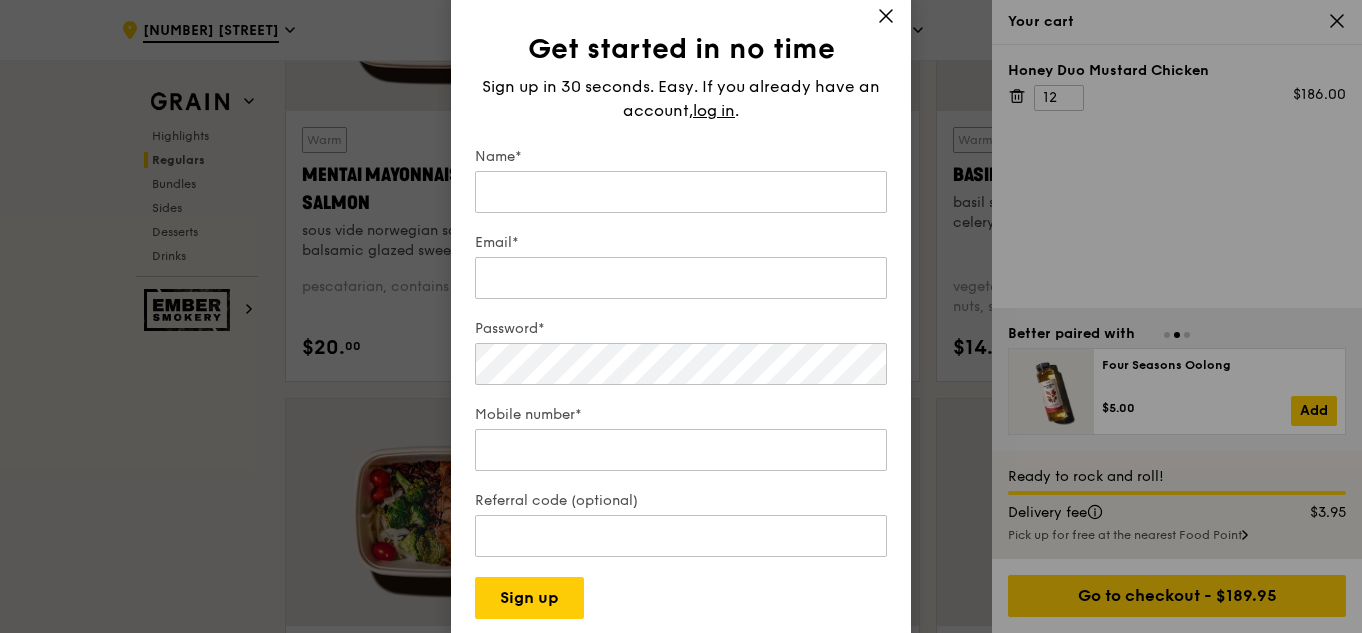click on "Get started in no time Sign up in 30 seconds. Easy. If you already have an account,
log in
.
Name*
Email*
Password*
Mobile number*
Referral code (optional)
Sign up" at bounding box center [681, 317] 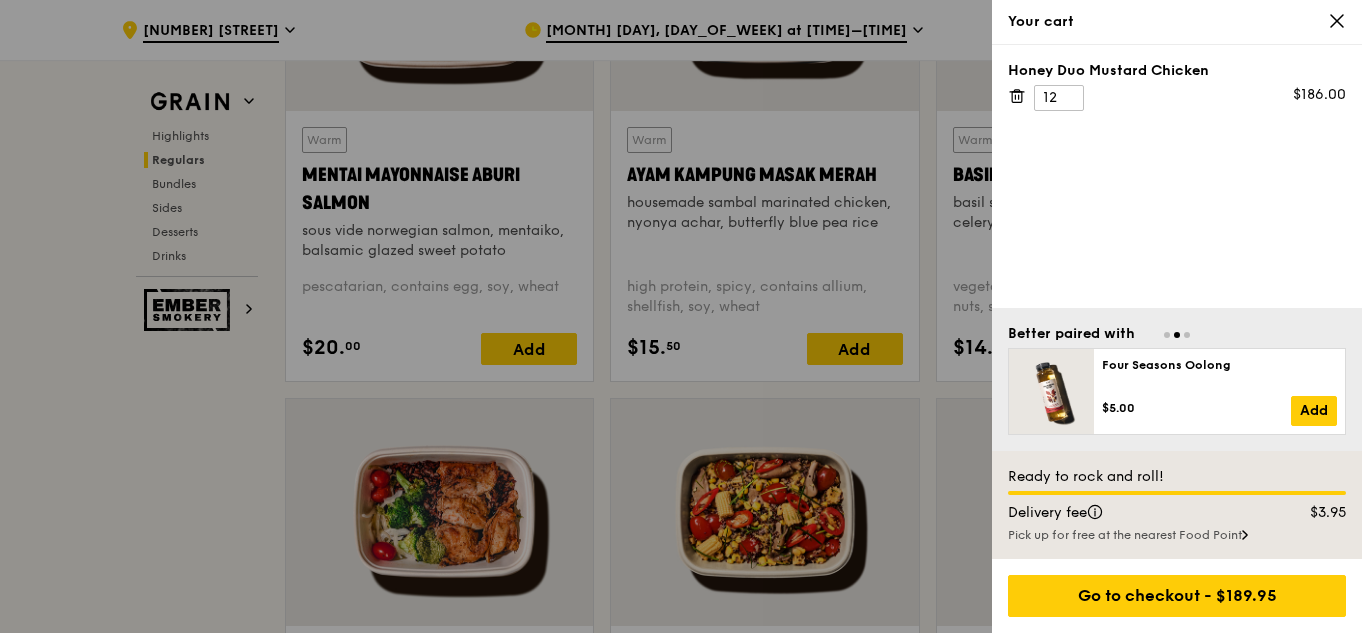 scroll, scrollTop: 1600, scrollLeft: 0, axis: vertical 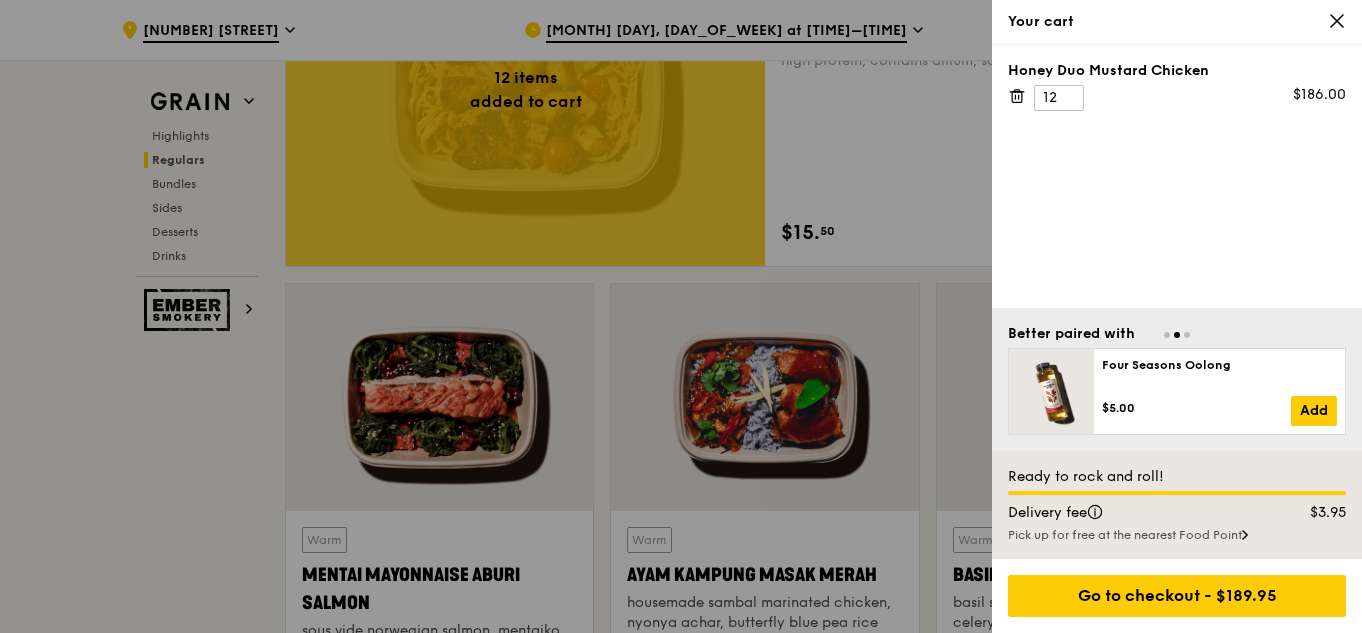 click 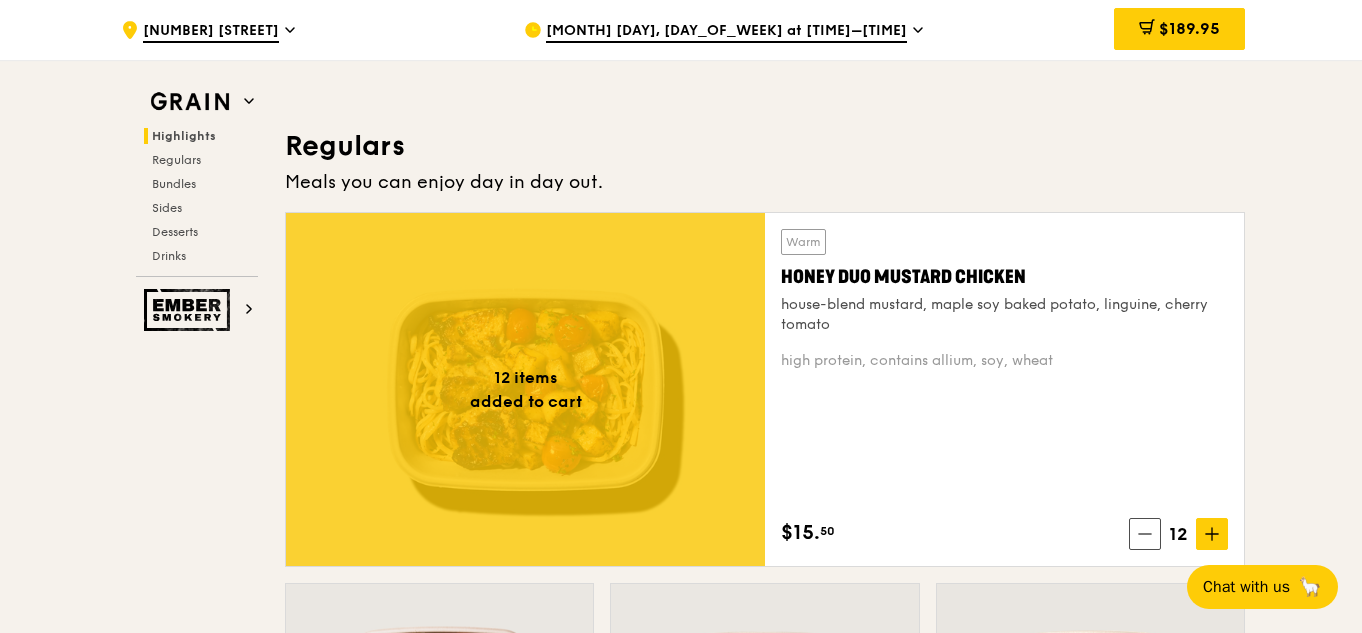 scroll, scrollTop: 1200, scrollLeft: 0, axis: vertical 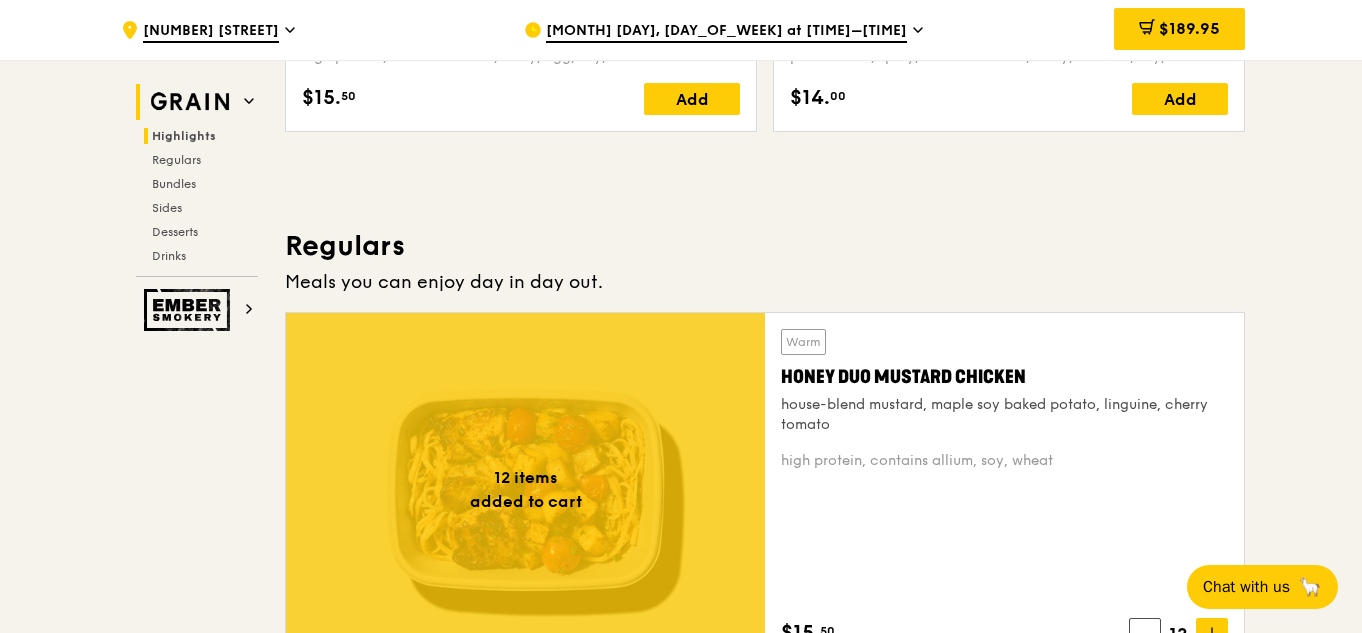 click at bounding box center (190, 102) 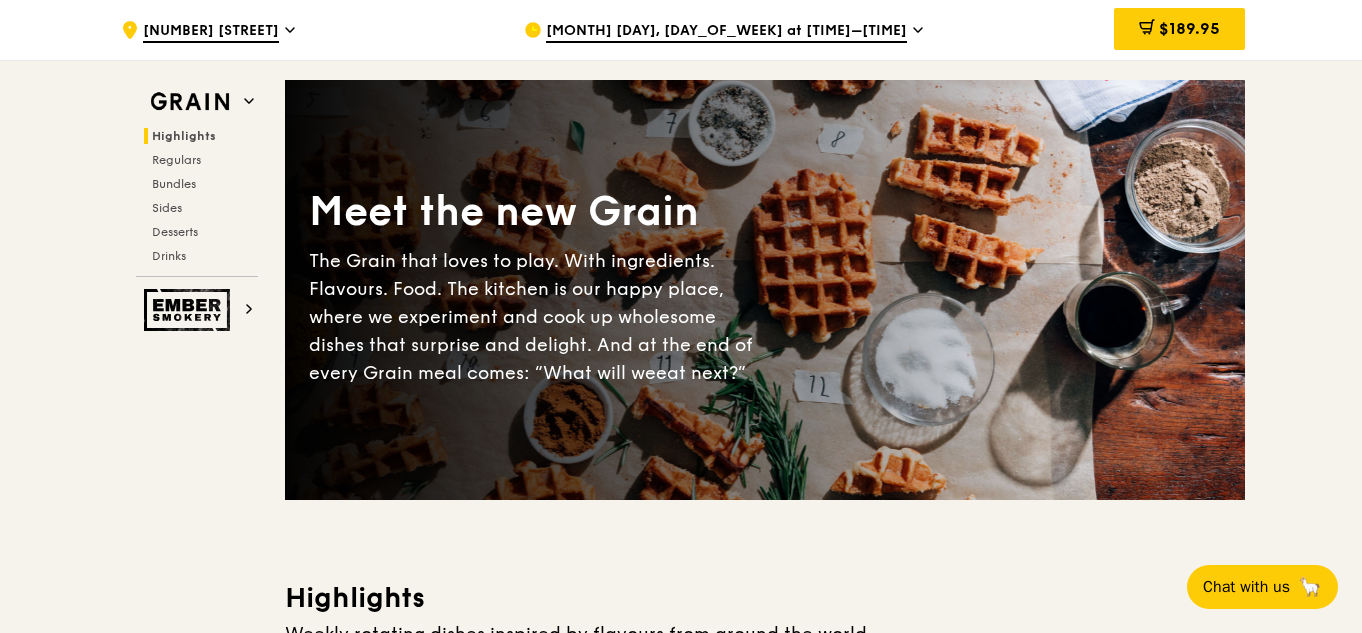 scroll, scrollTop: 0, scrollLeft: 0, axis: both 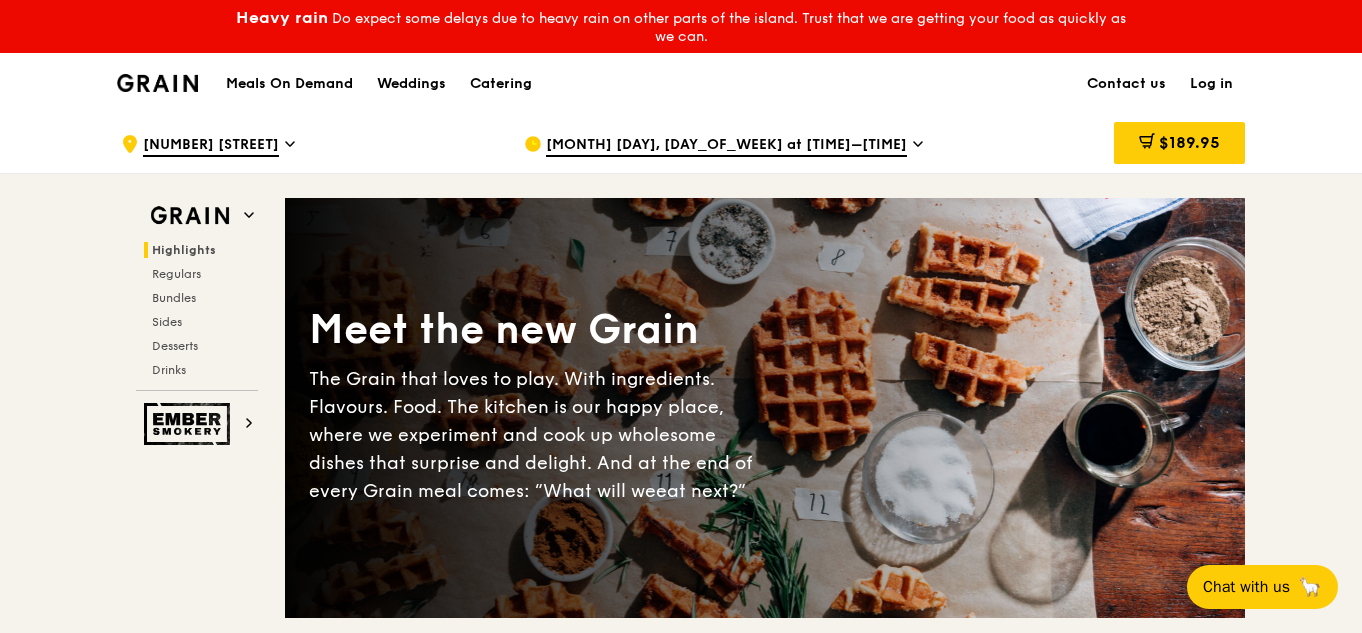 click on "Meals On Demand" at bounding box center [289, 84] 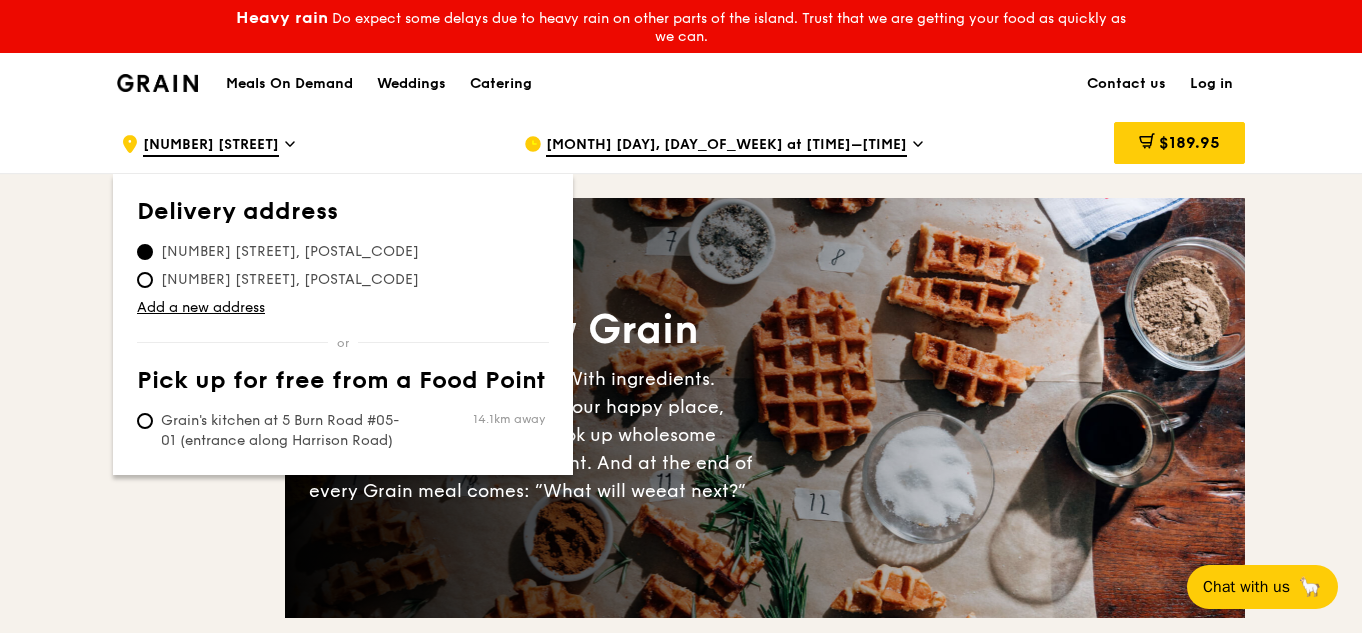 click on "[MONTH] [DAY], [DAY_OF_WEEK] at [TIME]–[TIME]" at bounding box center [709, 144] 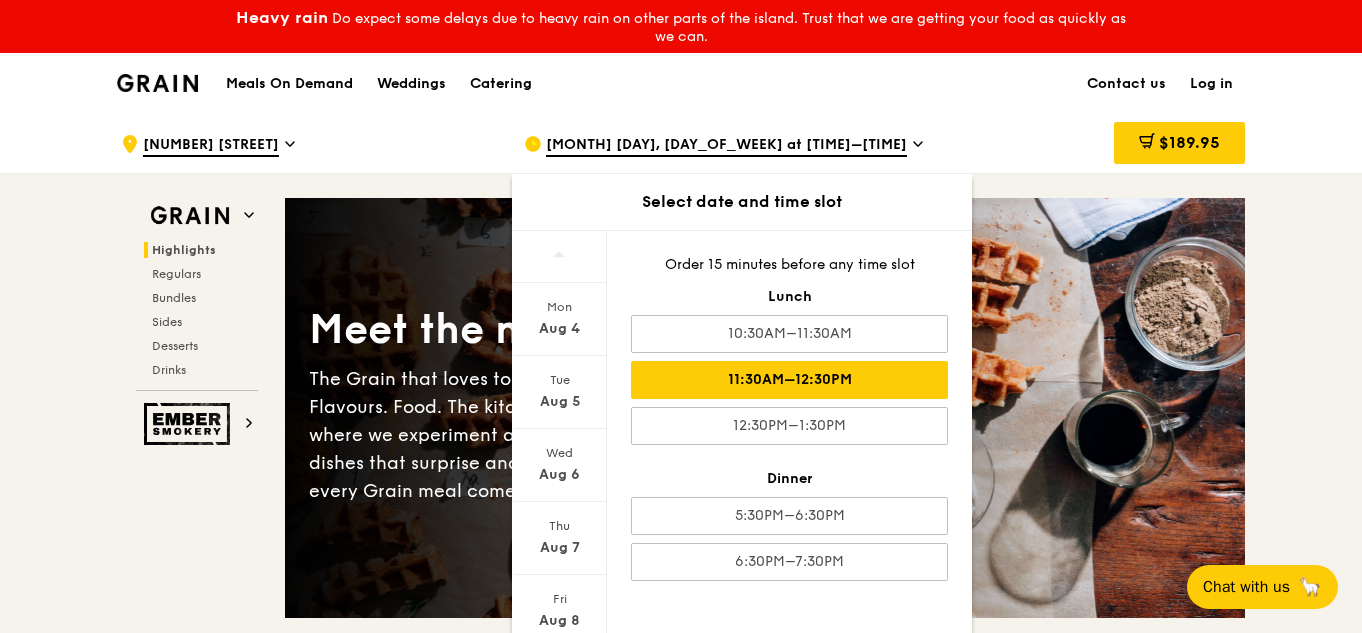 click at bounding box center (157, 83) 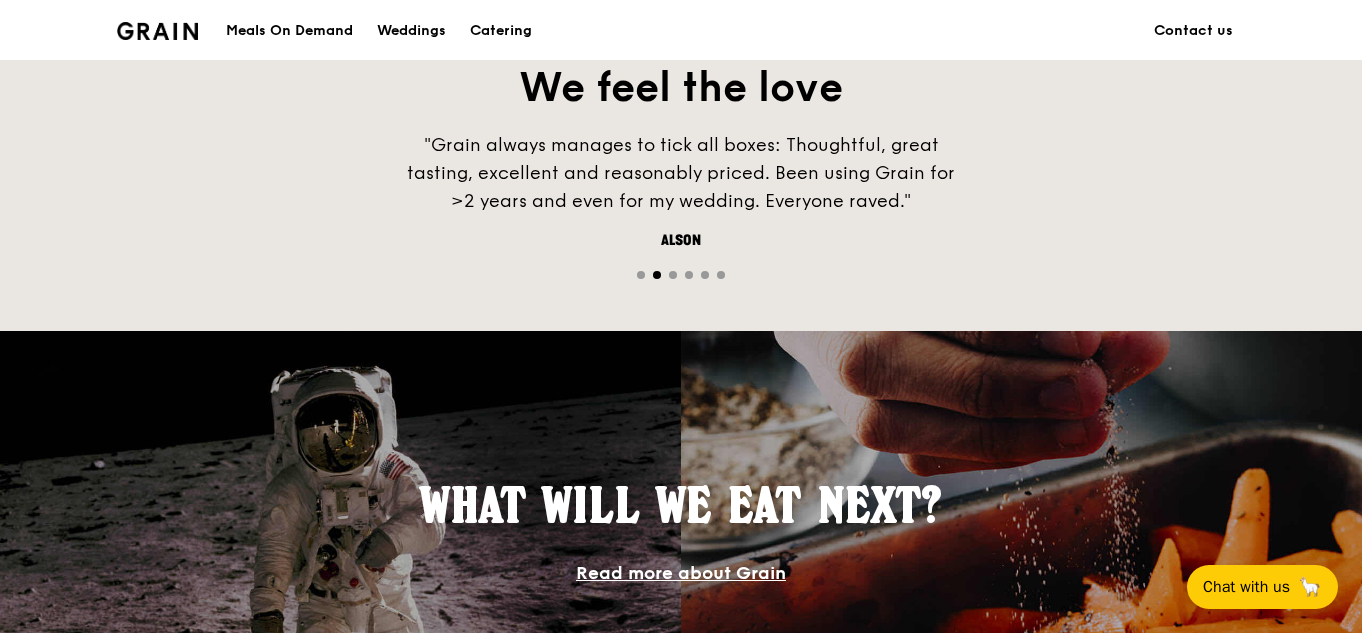 scroll, scrollTop: 1800, scrollLeft: 0, axis: vertical 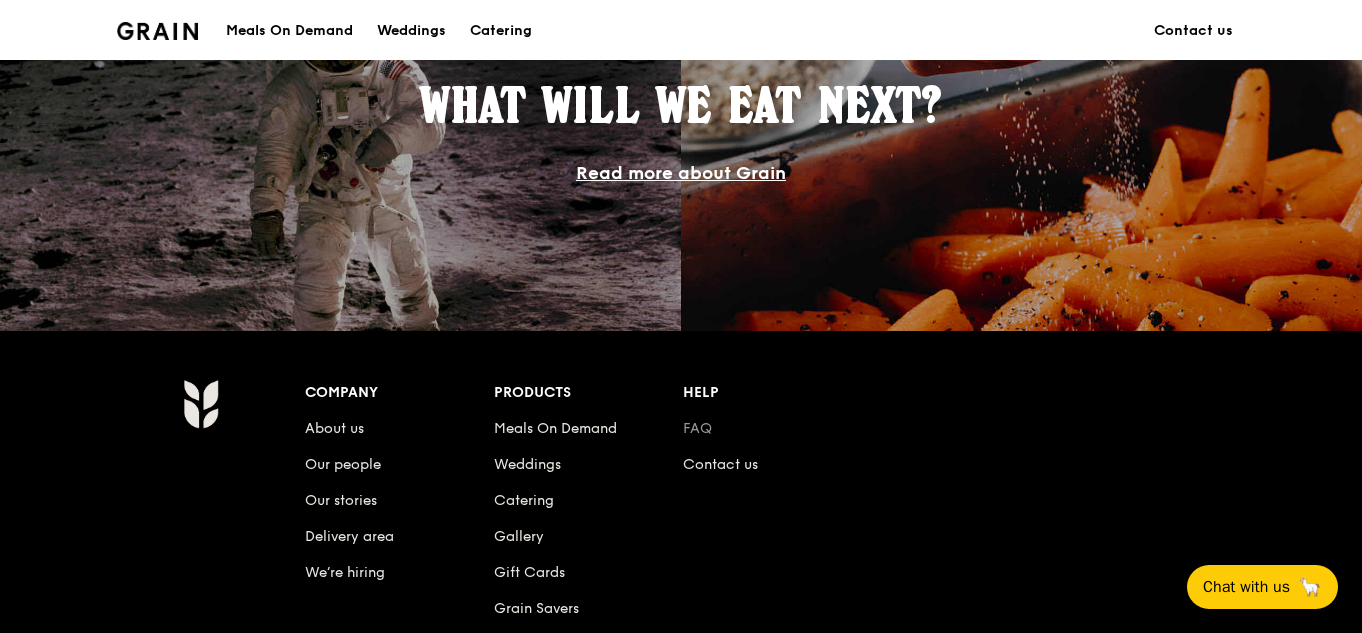 click on "FAQ" at bounding box center (697, 428) 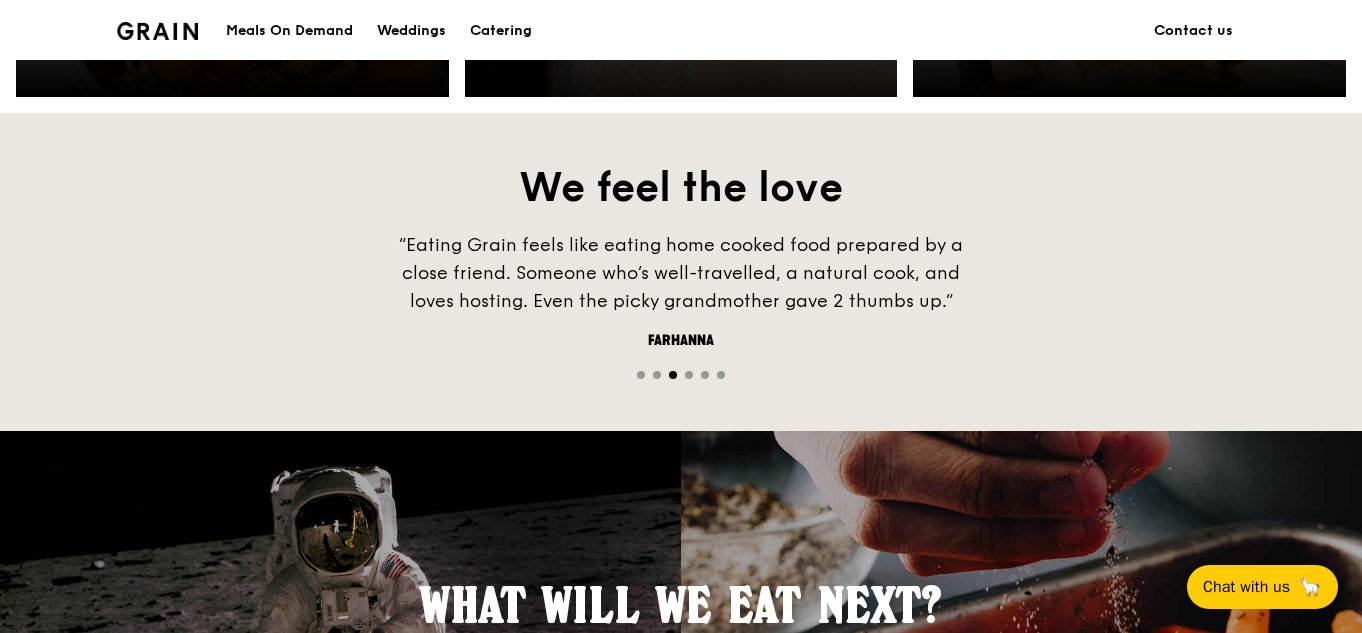 scroll, scrollTop: 900, scrollLeft: 0, axis: vertical 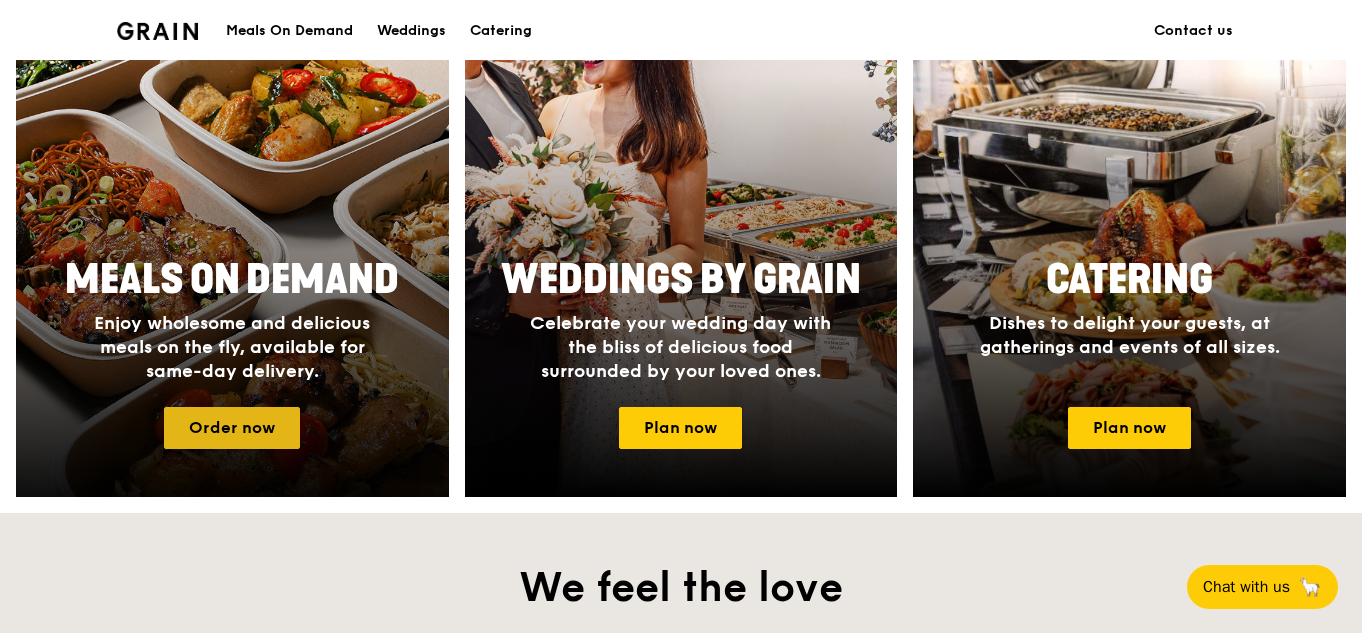 click on "Order now" at bounding box center [232, 428] 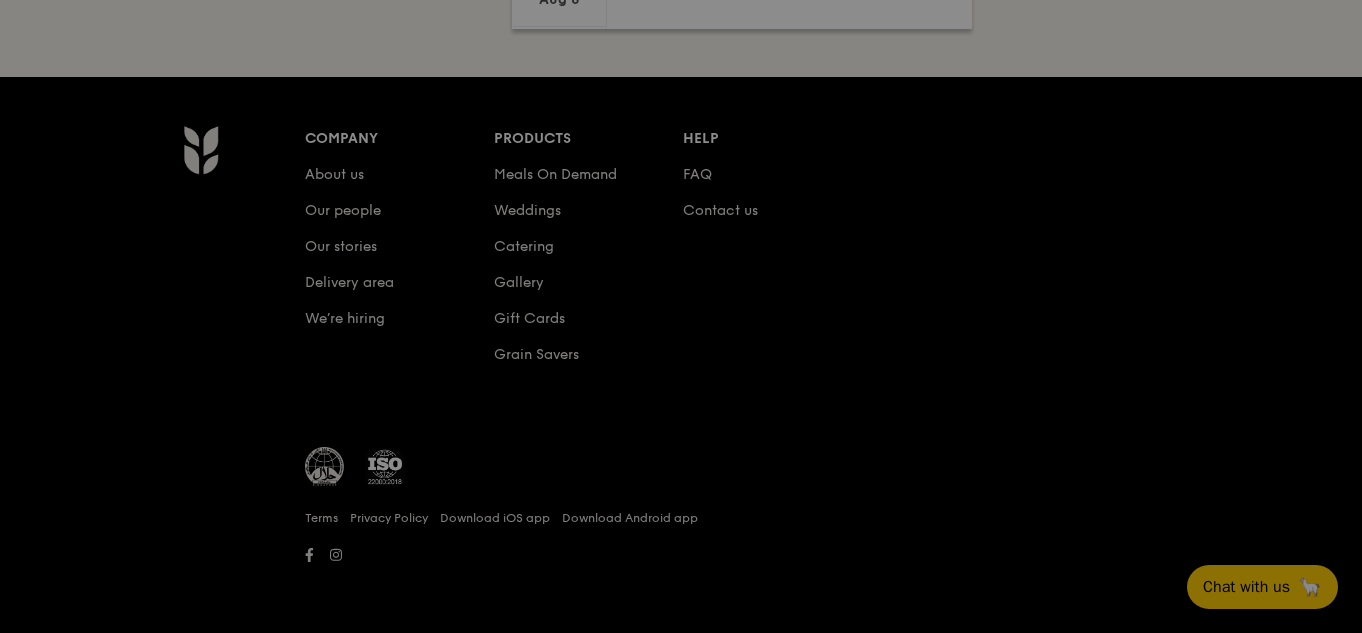 scroll, scrollTop: 0, scrollLeft: 0, axis: both 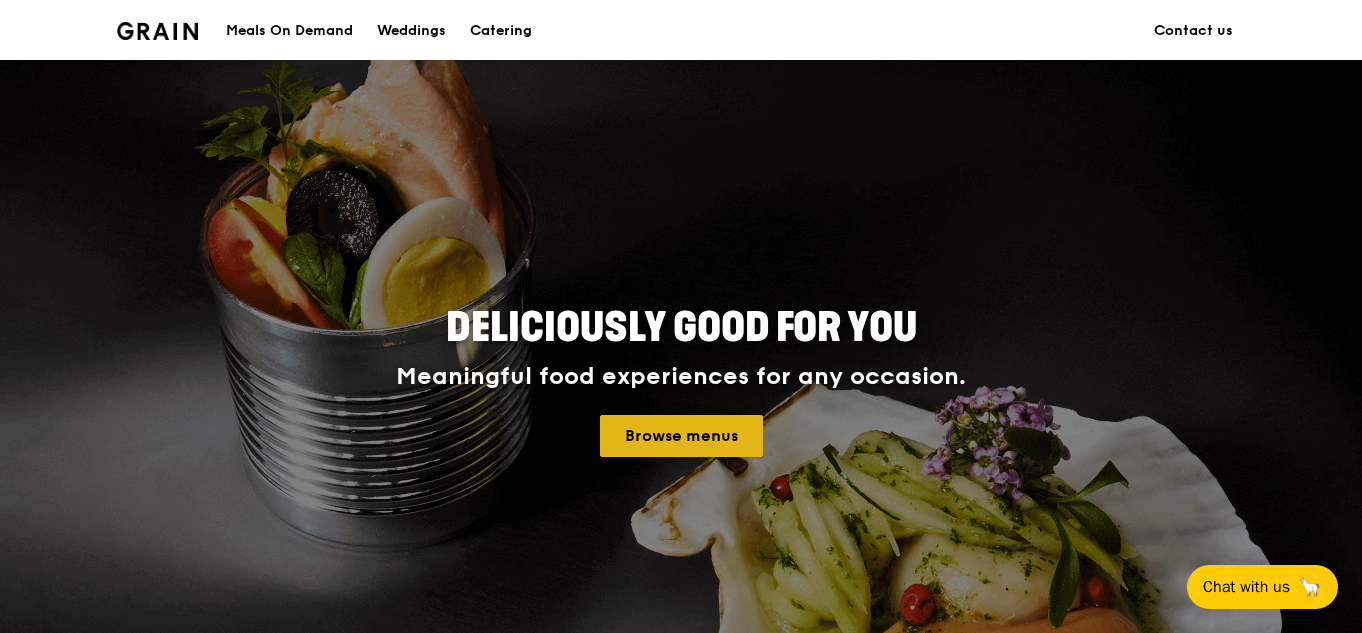 click on "Browse menus" at bounding box center (681, 436) 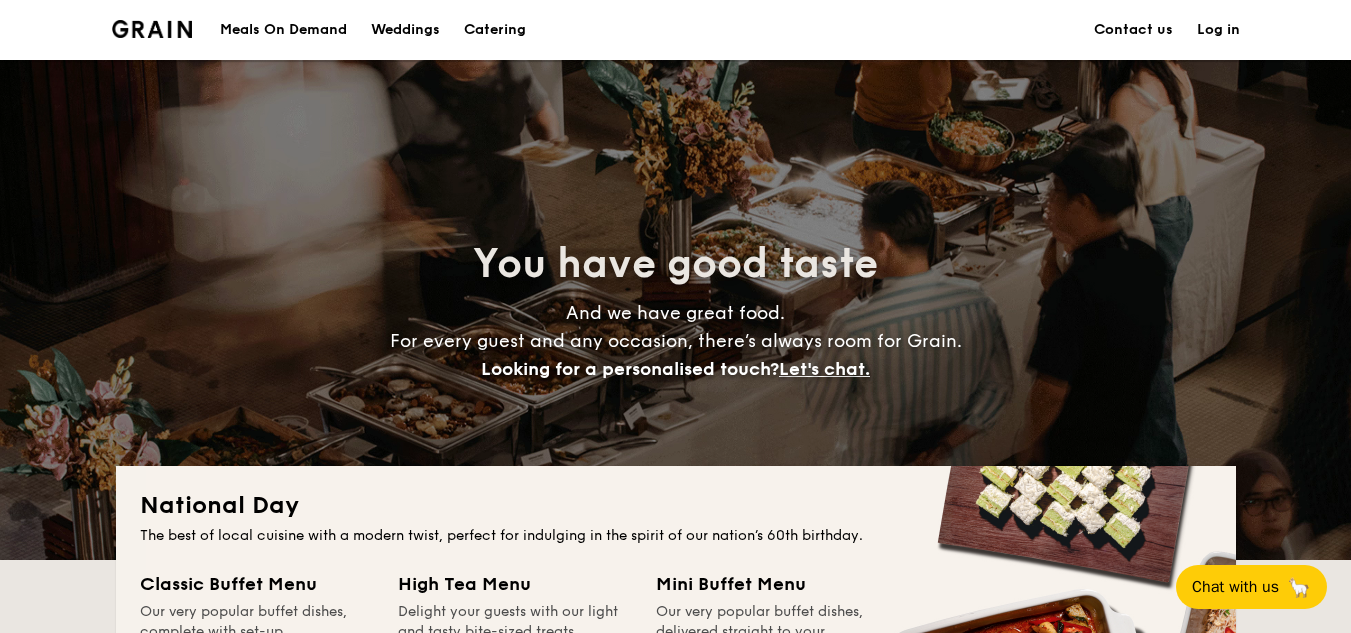 scroll, scrollTop: 0, scrollLeft: 0, axis: both 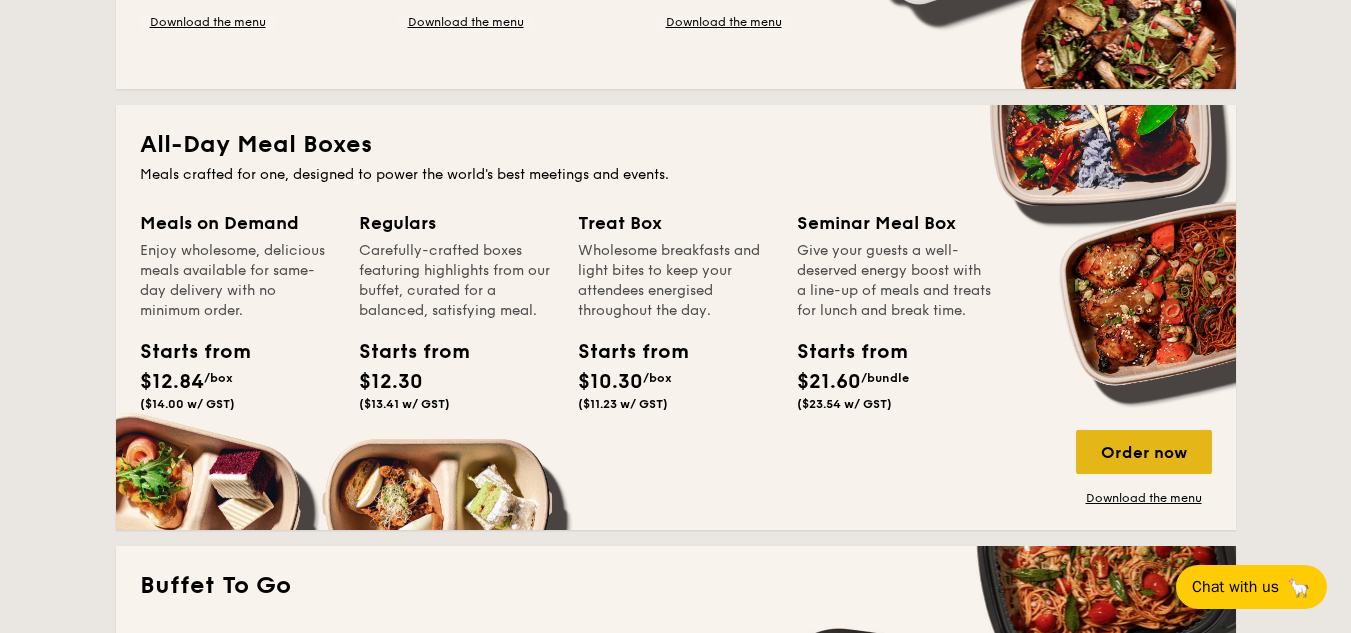 click on "Order now" at bounding box center [1144, 452] 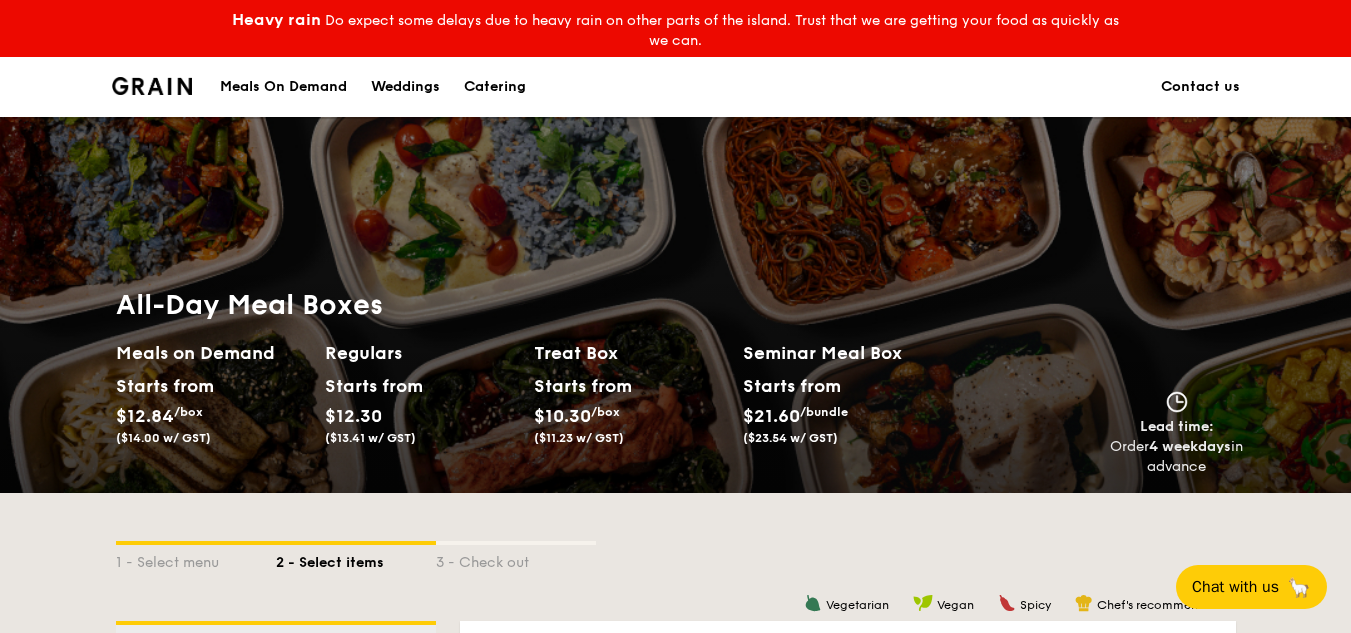 scroll, scrollTop: 400, scrollLeft: 0, axis: vertical 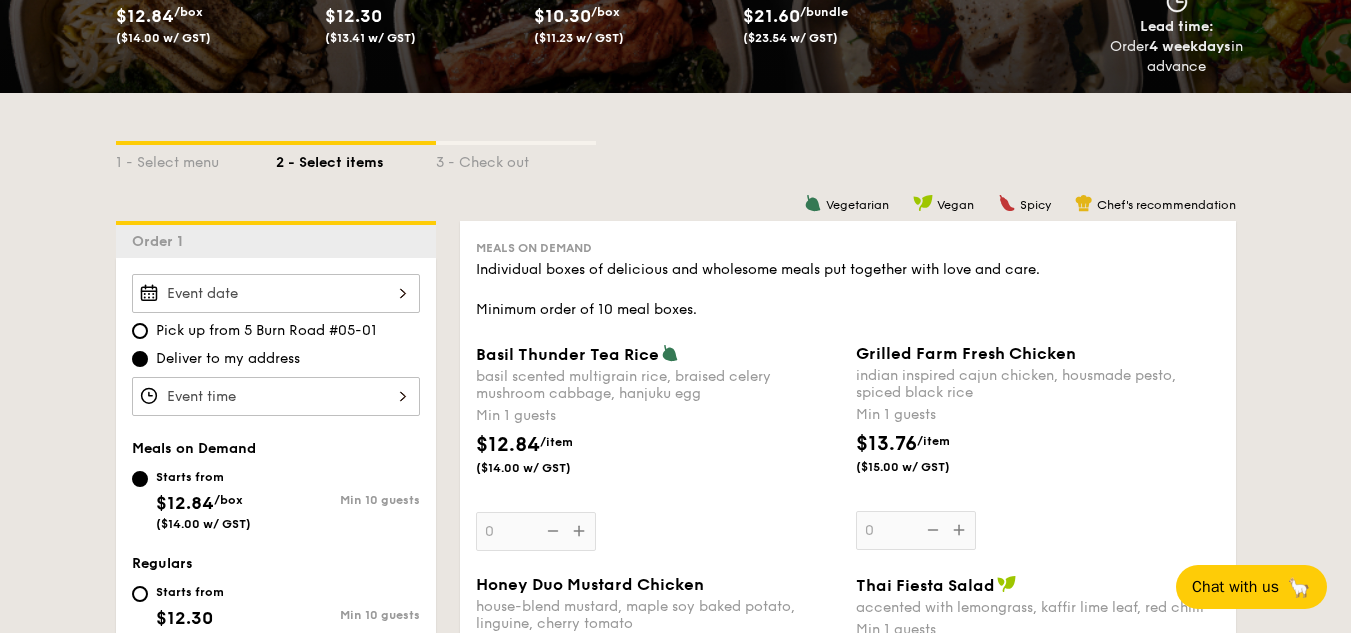 click at bounding box center [276, 293] 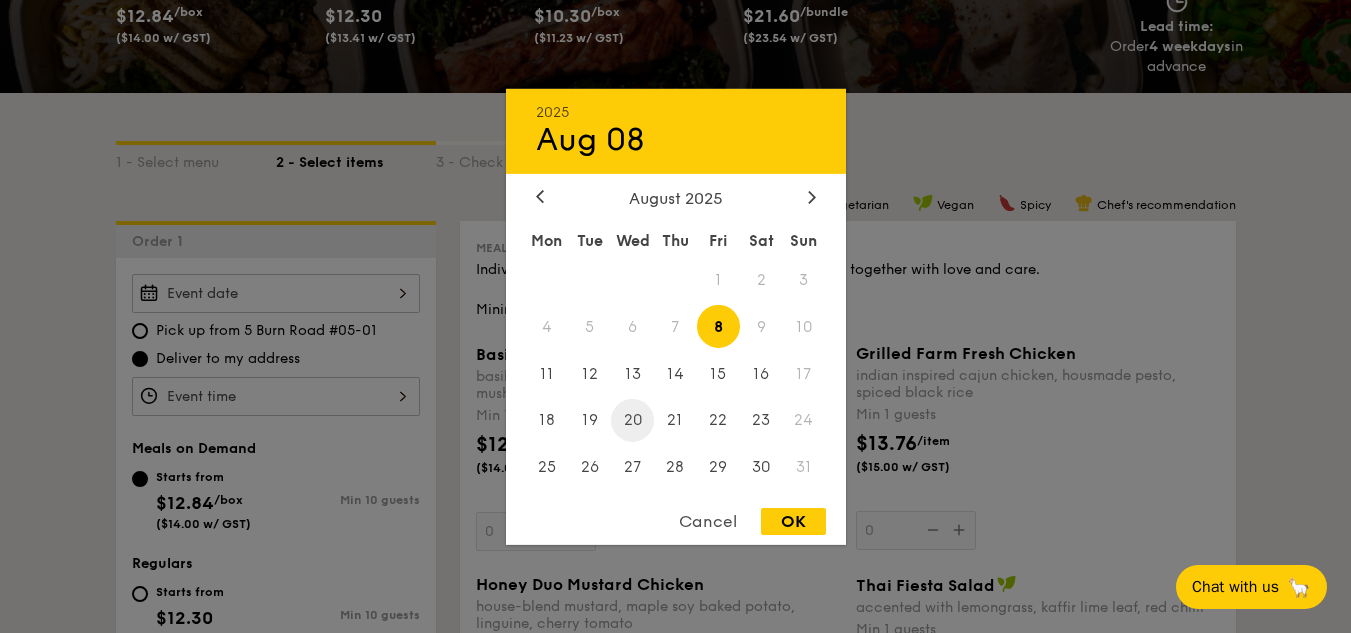 click on "20" at bounding box center [632, 420] 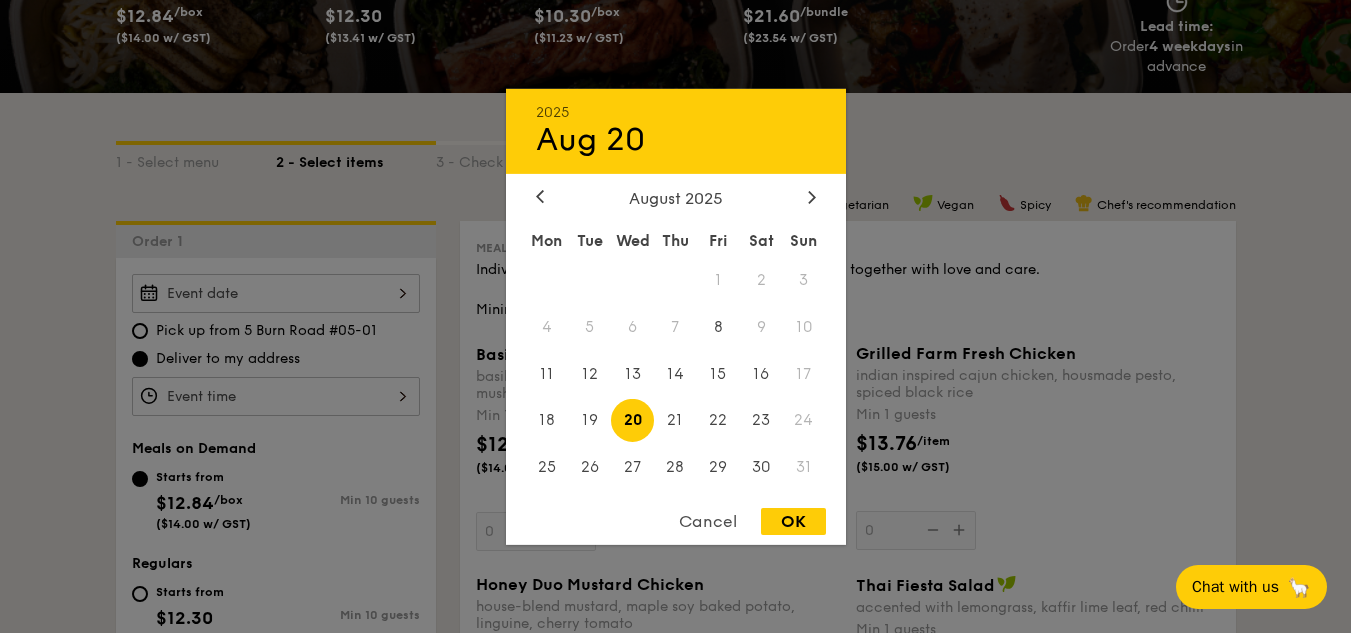 click on "OK" at bounding box center (793, 521) 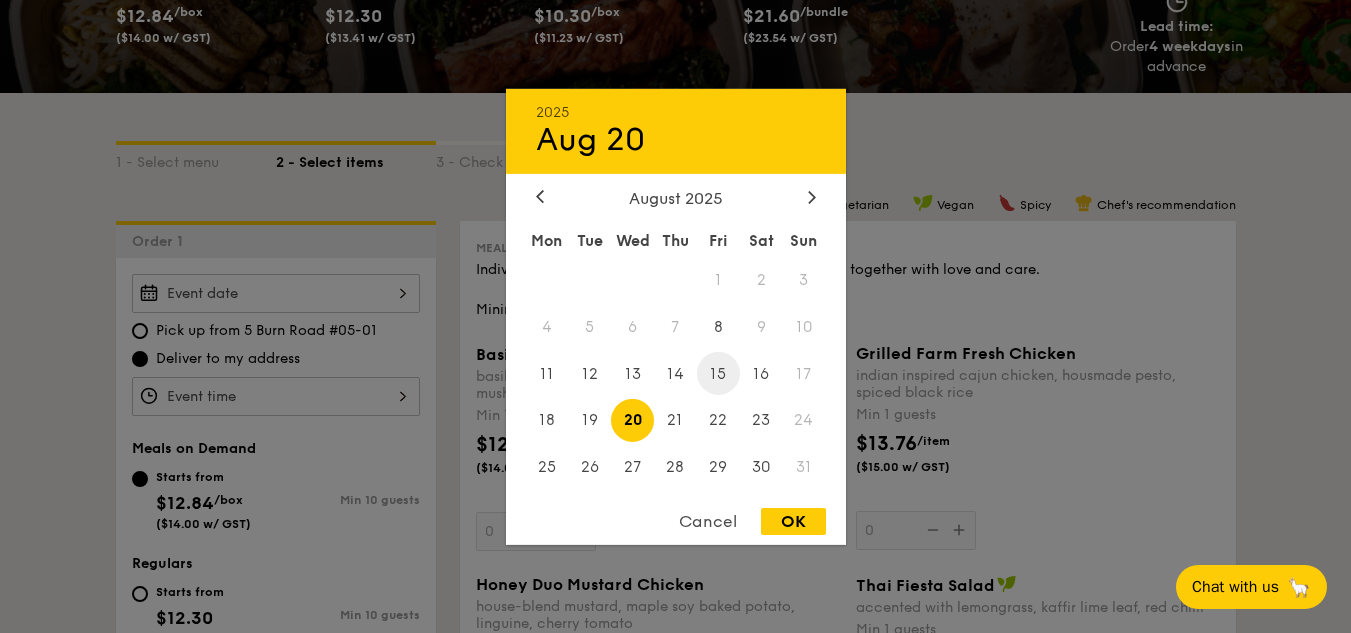 type on "Aug 20, 2025" 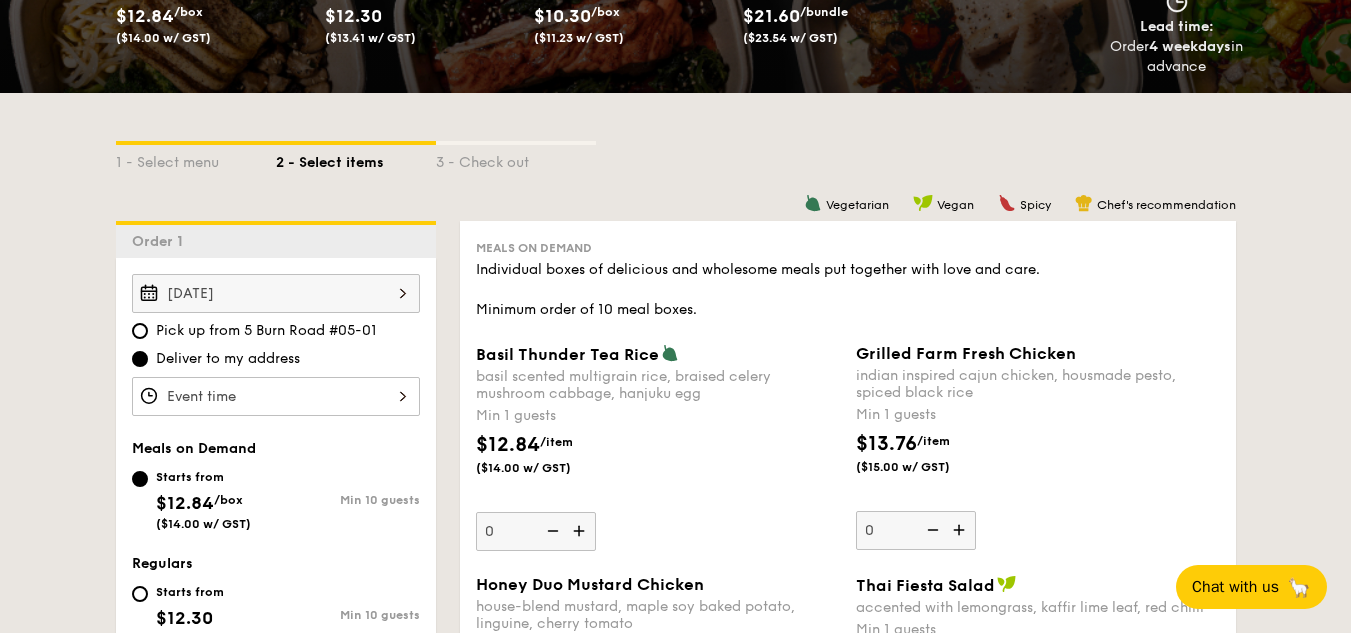 scroll, scrollTop: 600, scrollLeft: 0, axis: vertical 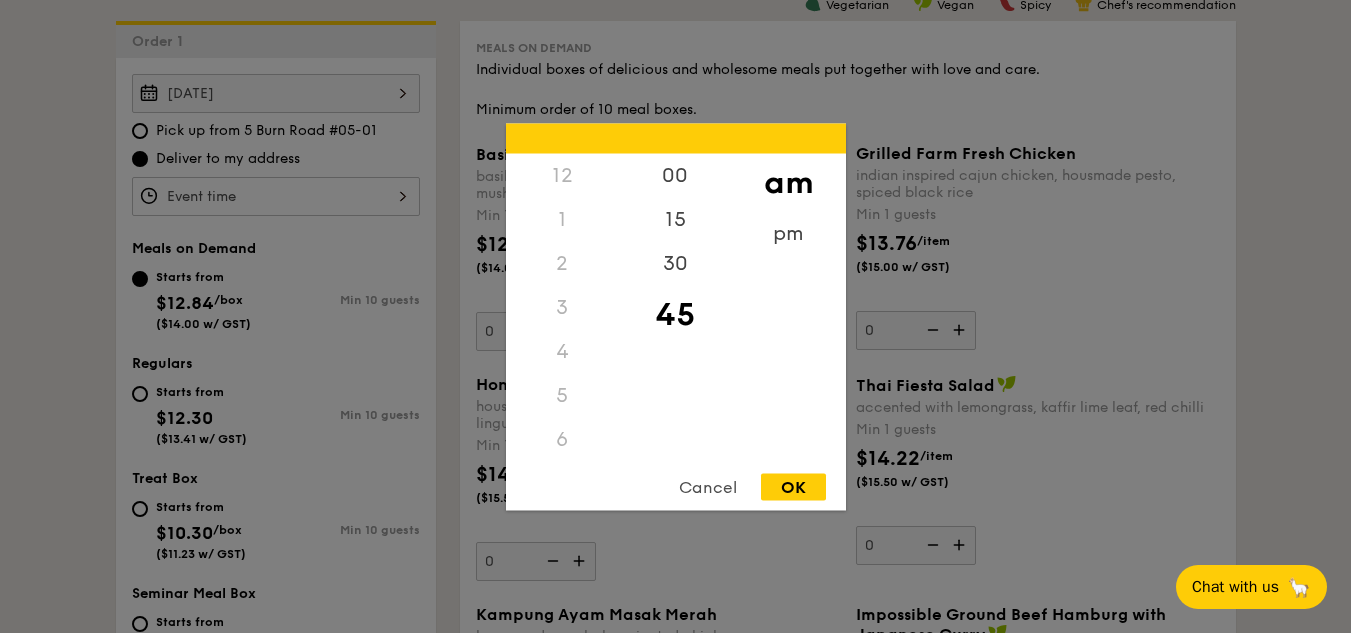 click on "12 1 2 3 4 5 6 7 8 9 10 11   00 15 30 45   am   pm   Cancel   OK" at bounding box center [276, 196] 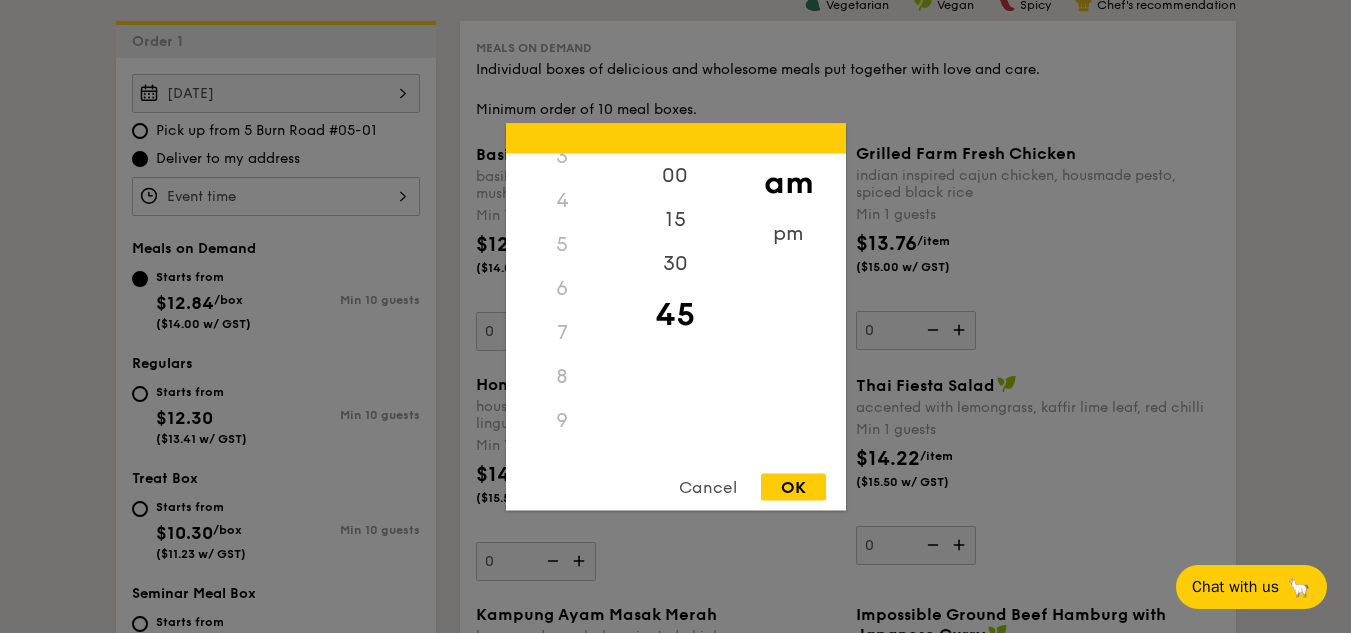 scroll, scrollTop: 51, scrollLeft: 0, axis: vertical 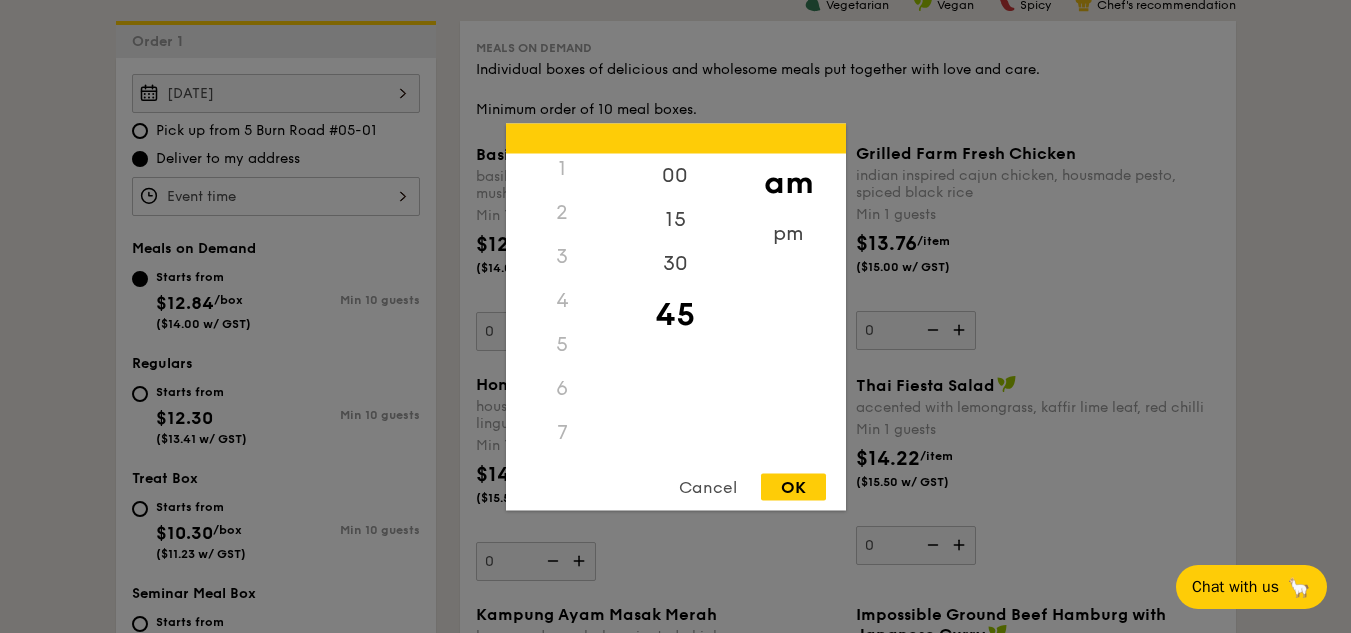 click on "6" at bounding box center (562, 388) 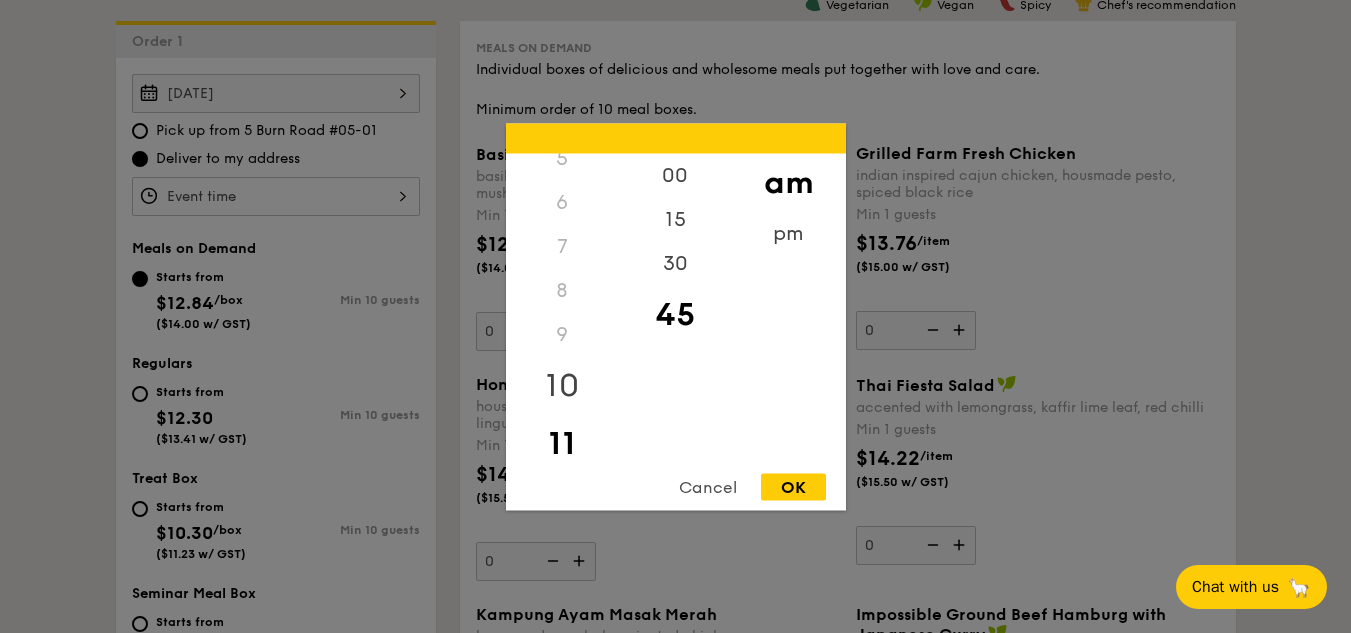 click on "10" at bounding box center [562, 385] 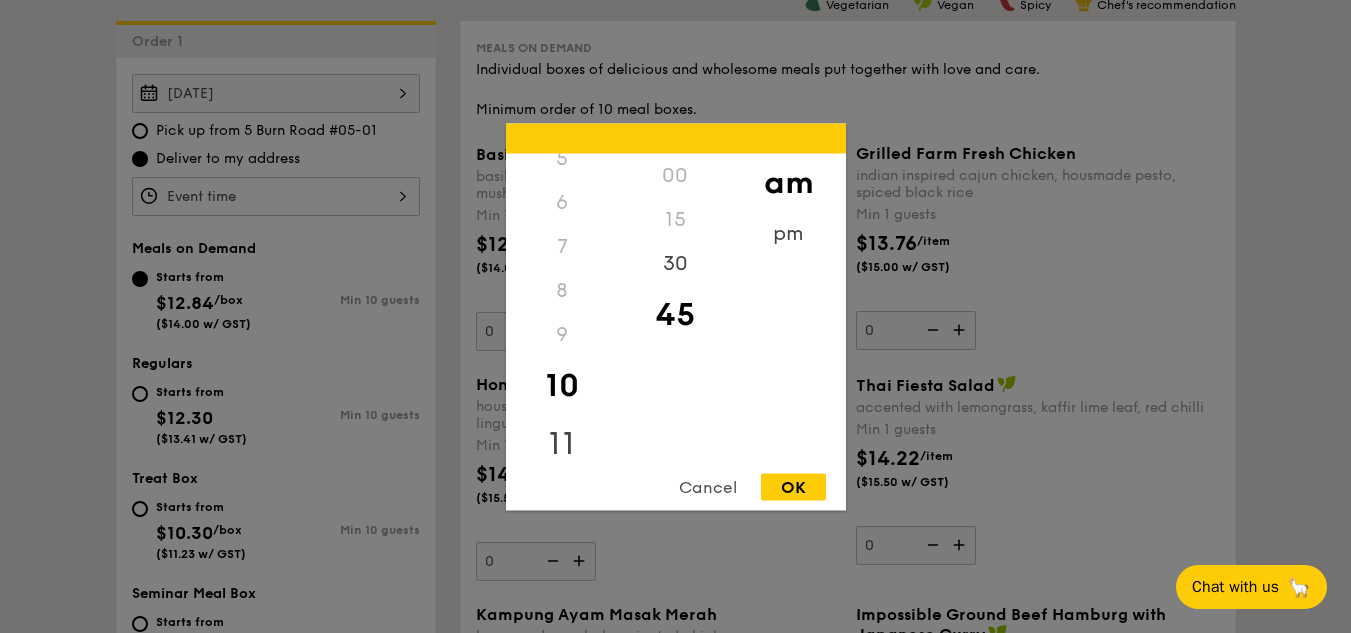 click on "11" at bounding box center (562, 443) 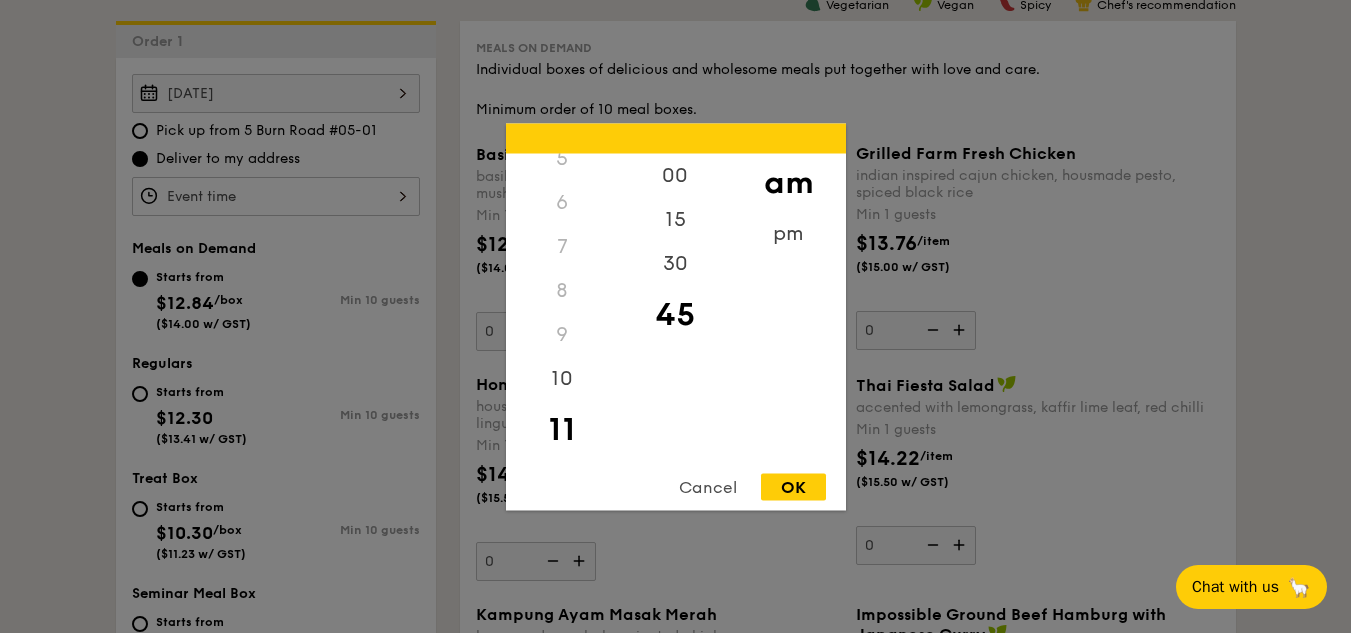 click on "OK" at bounding box center [793, 486] 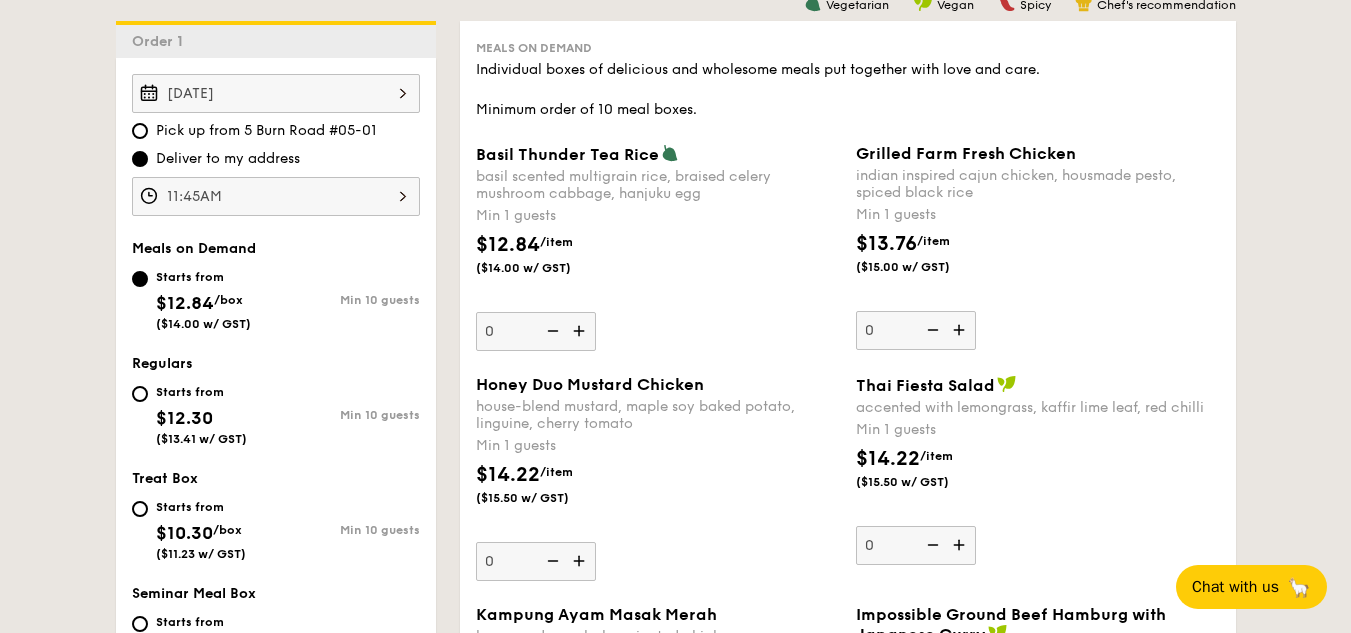 scroll, scrollTop: 800, scrollLeft: 0, axis: vertical 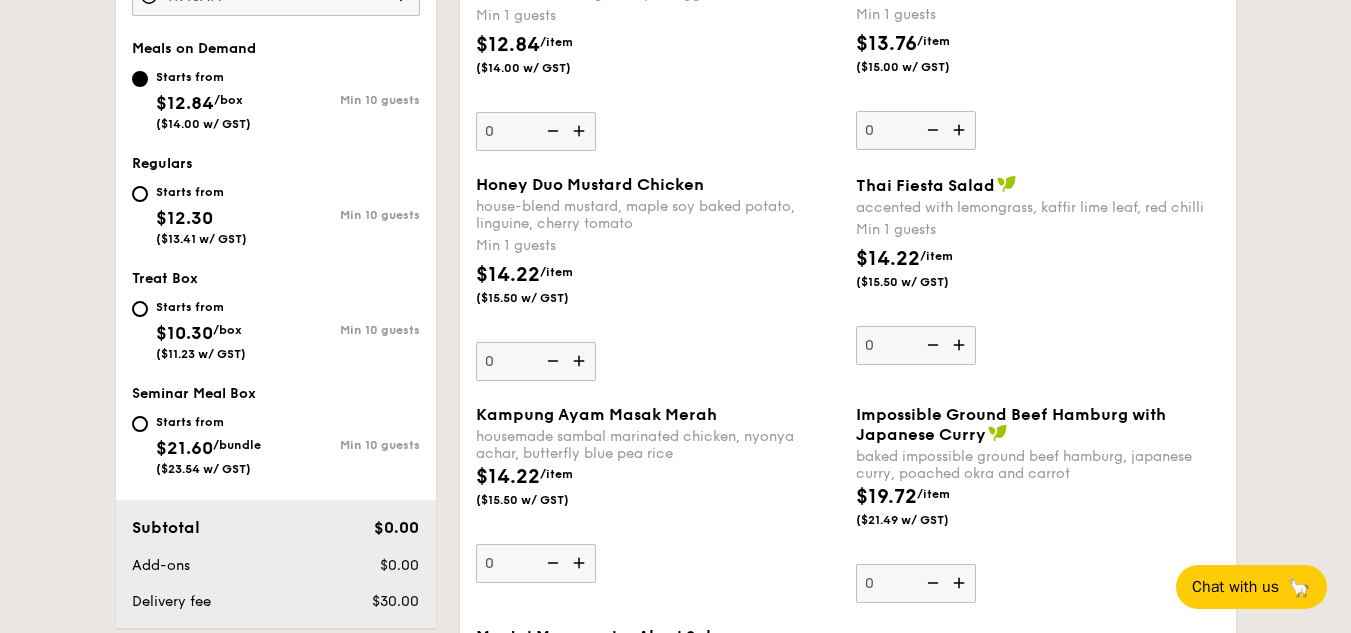click at bounding box center [581, 361] 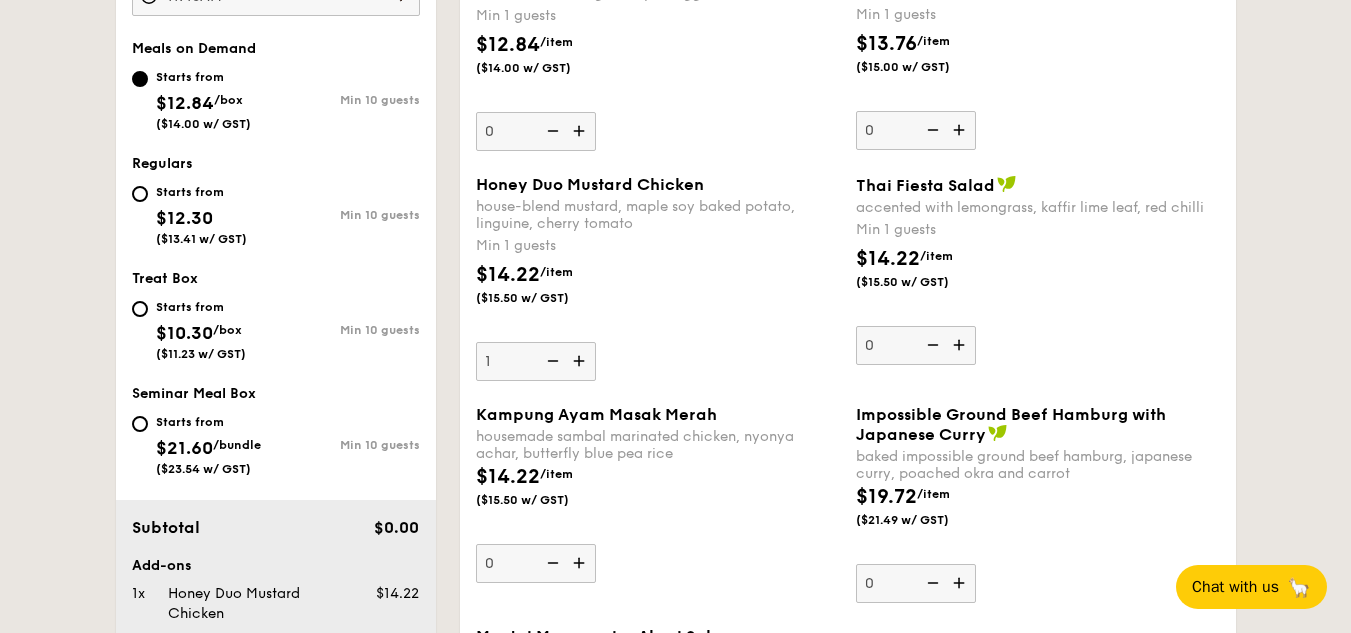 click at bounding box center (581, 361) 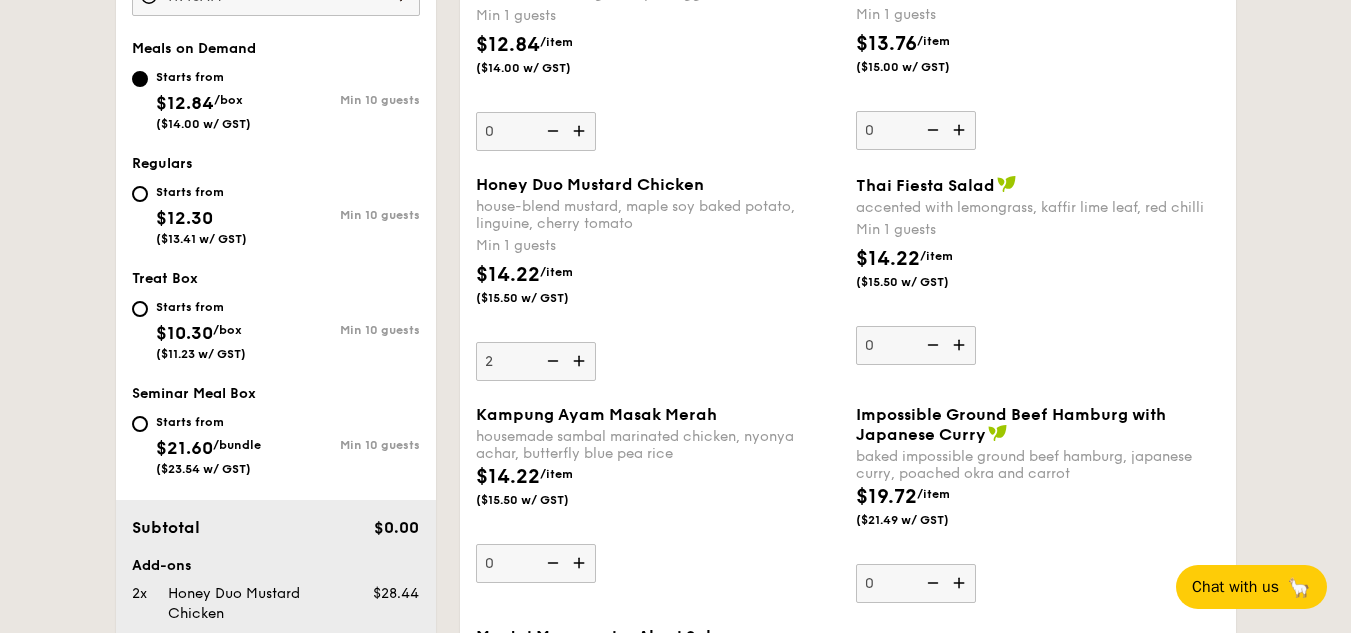click at bounding box center (581, 361) 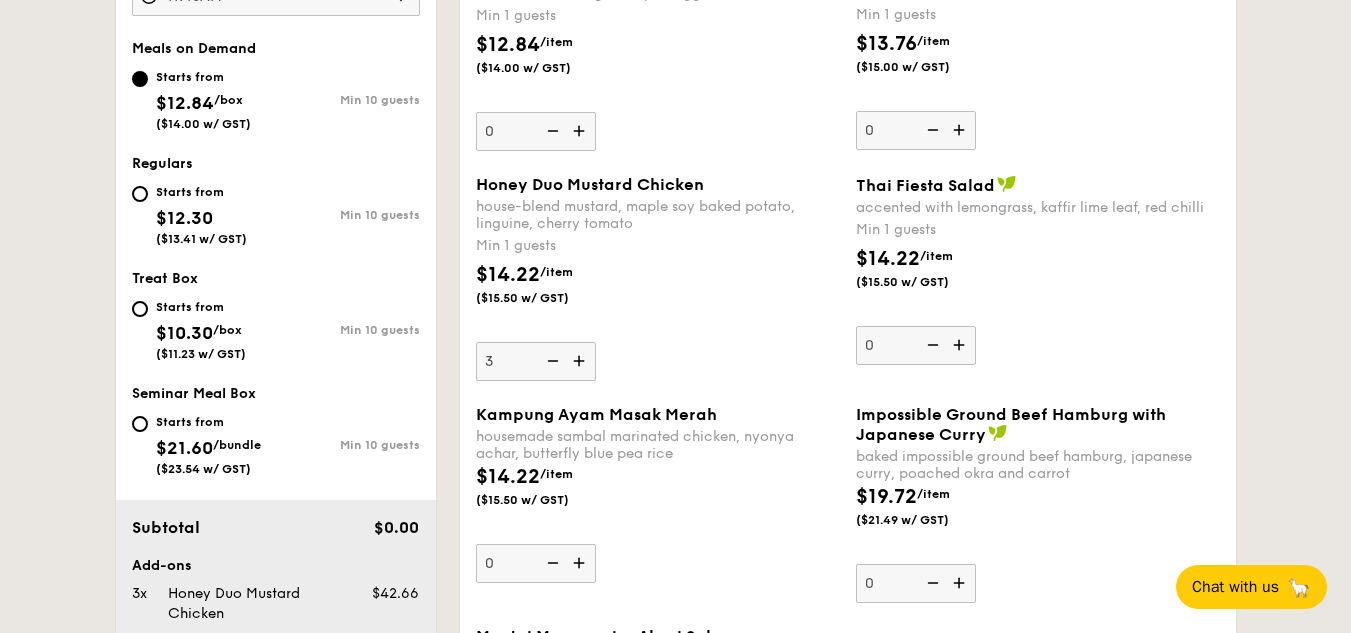 click at bounding box center [581, 361] 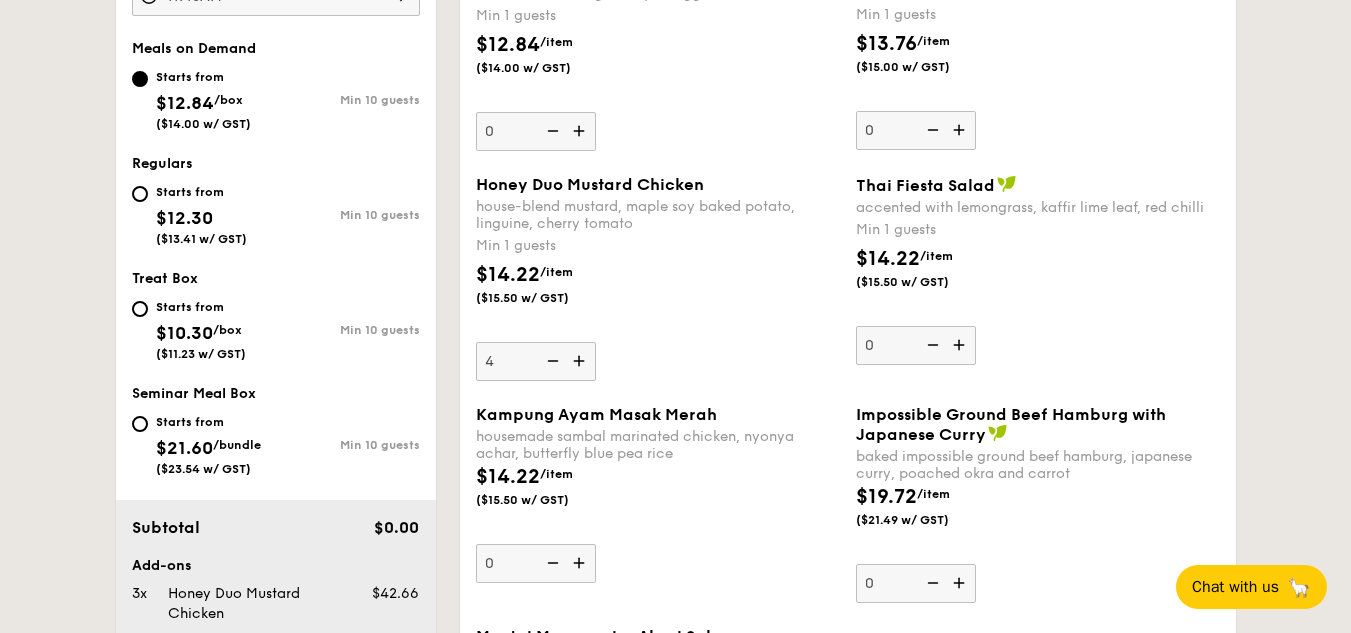 click at bounding box center (581, 361) 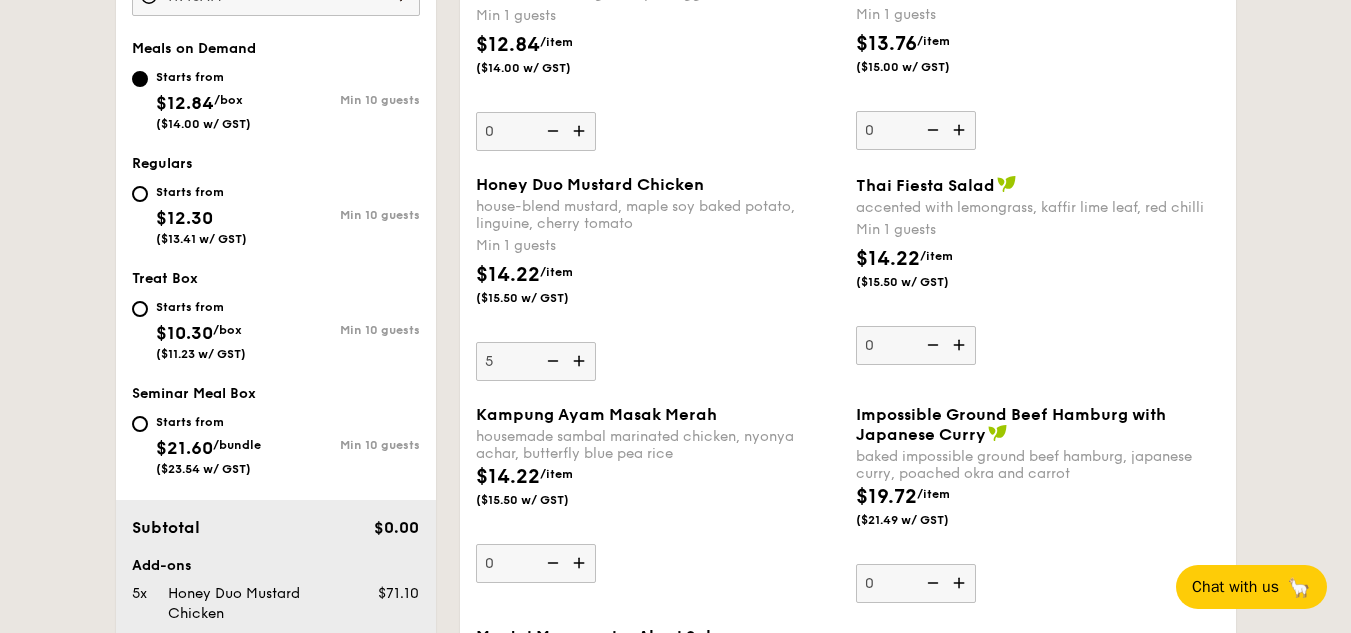 click at bounding box center (581, 361) 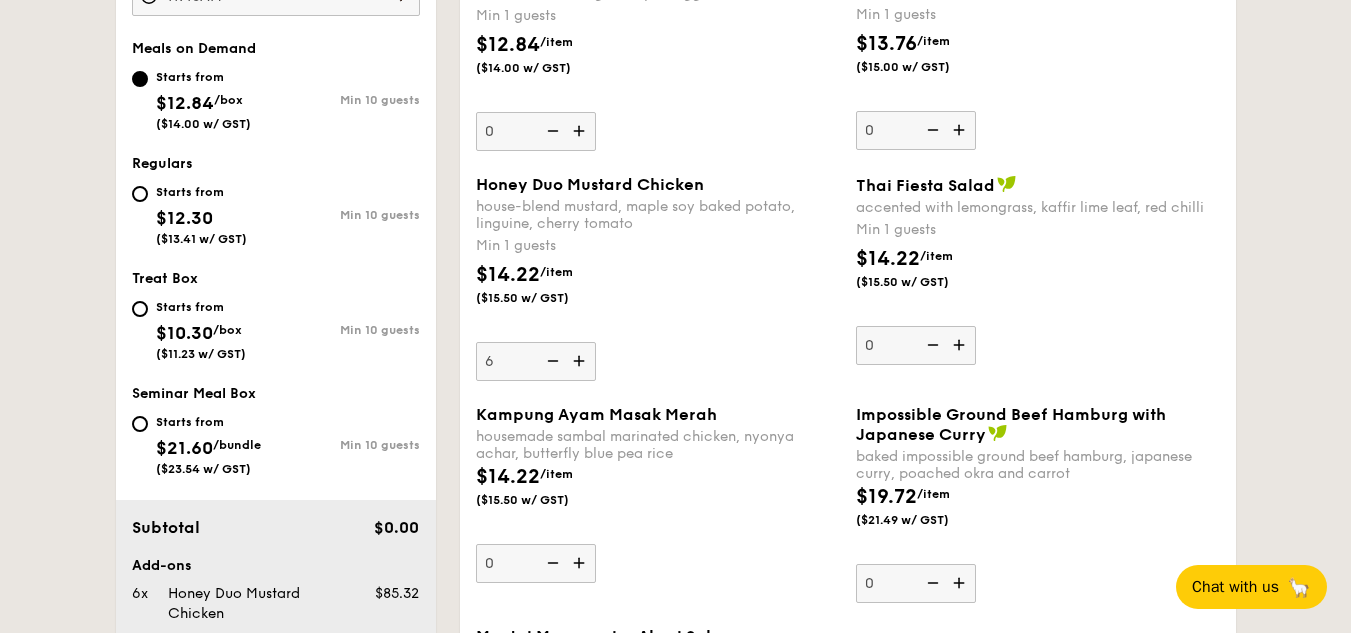 click at bounding box center [961, 345] 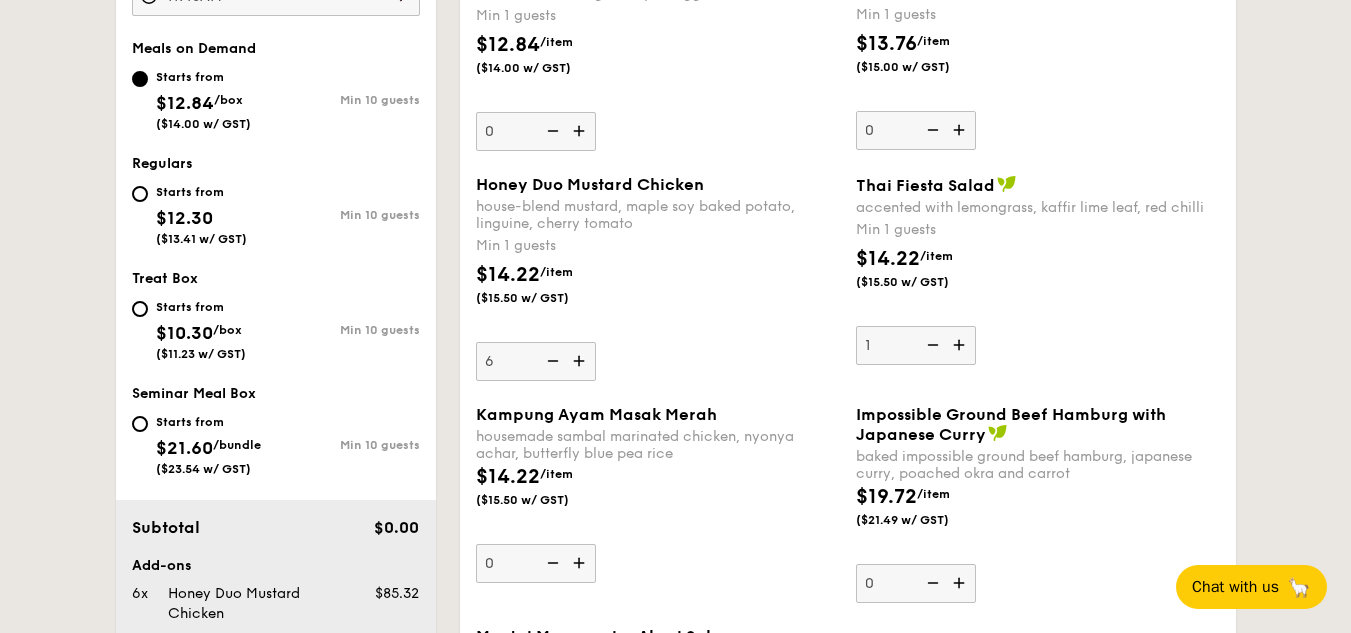 click at bounding box center [961, 345] 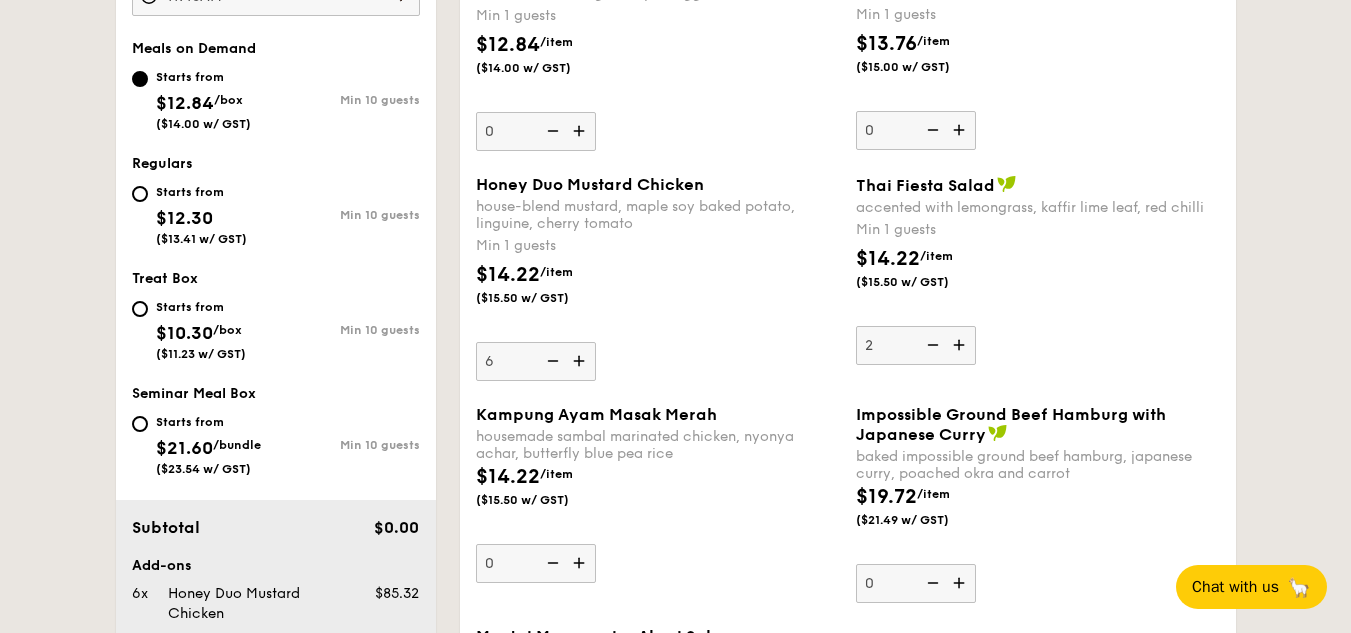 click at bounding box center [961, 345] 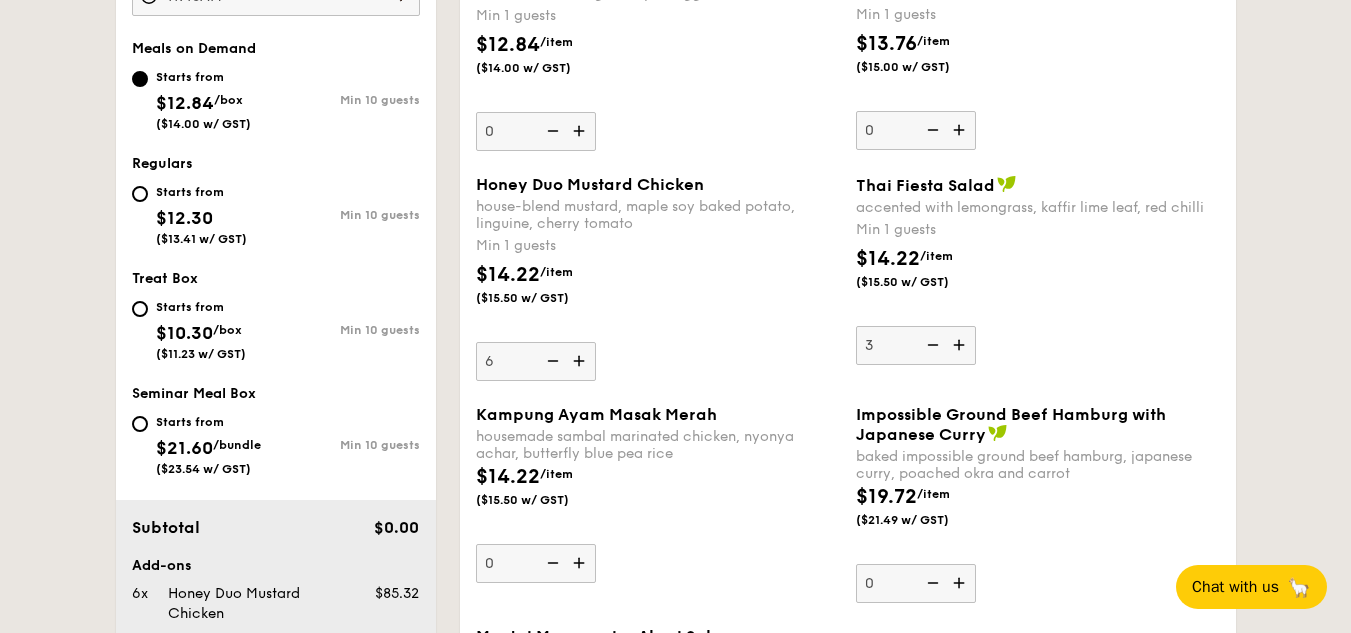 click at bounding box center [961, 345] 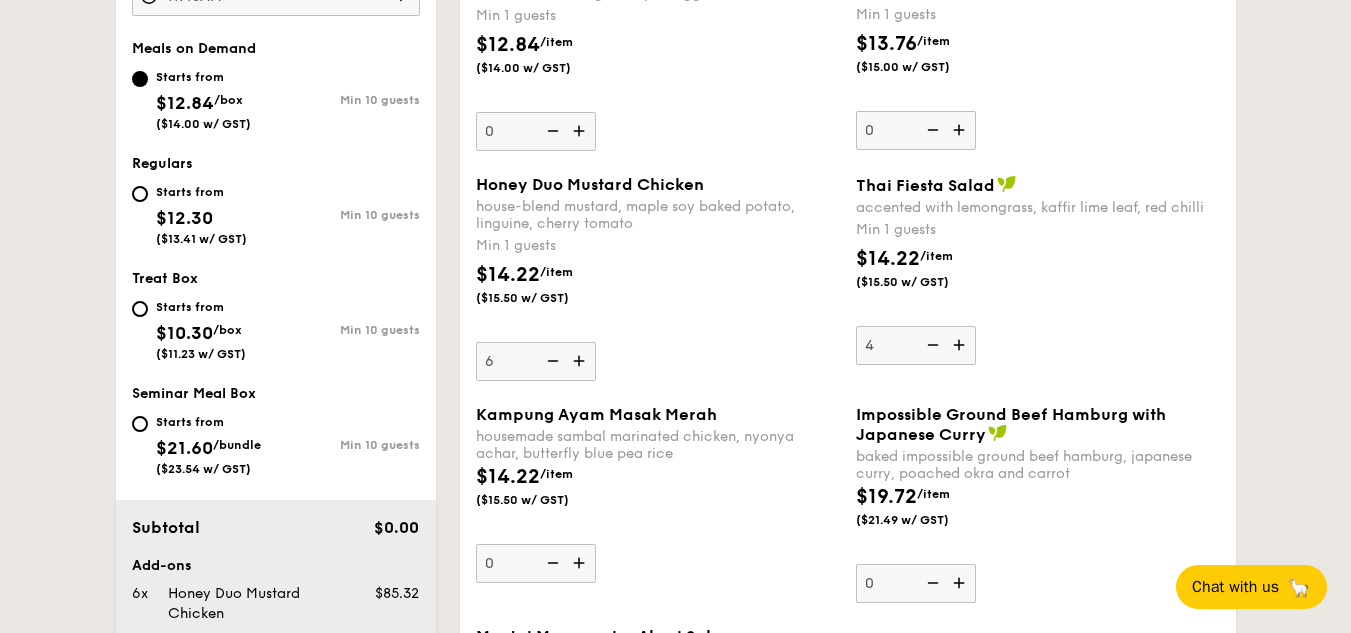 click at bounding box center (961, 345) 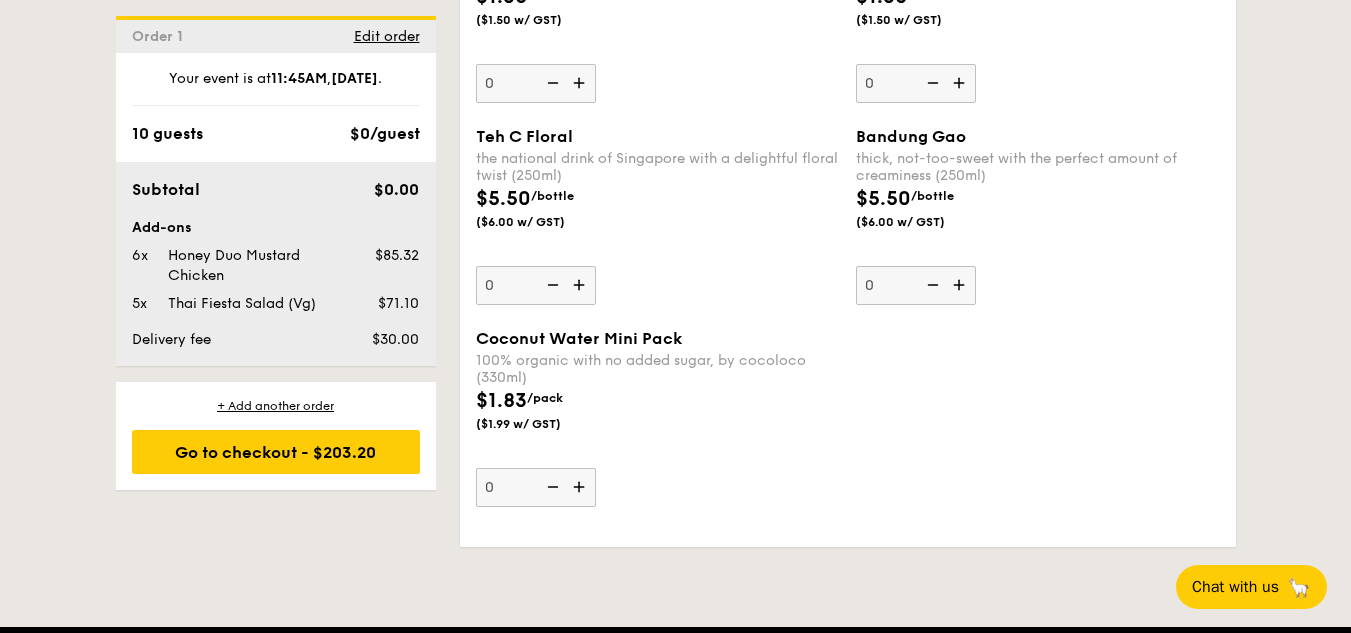 scroll, scrollTop: 3800, scrollLeft: 0, axis: vertical 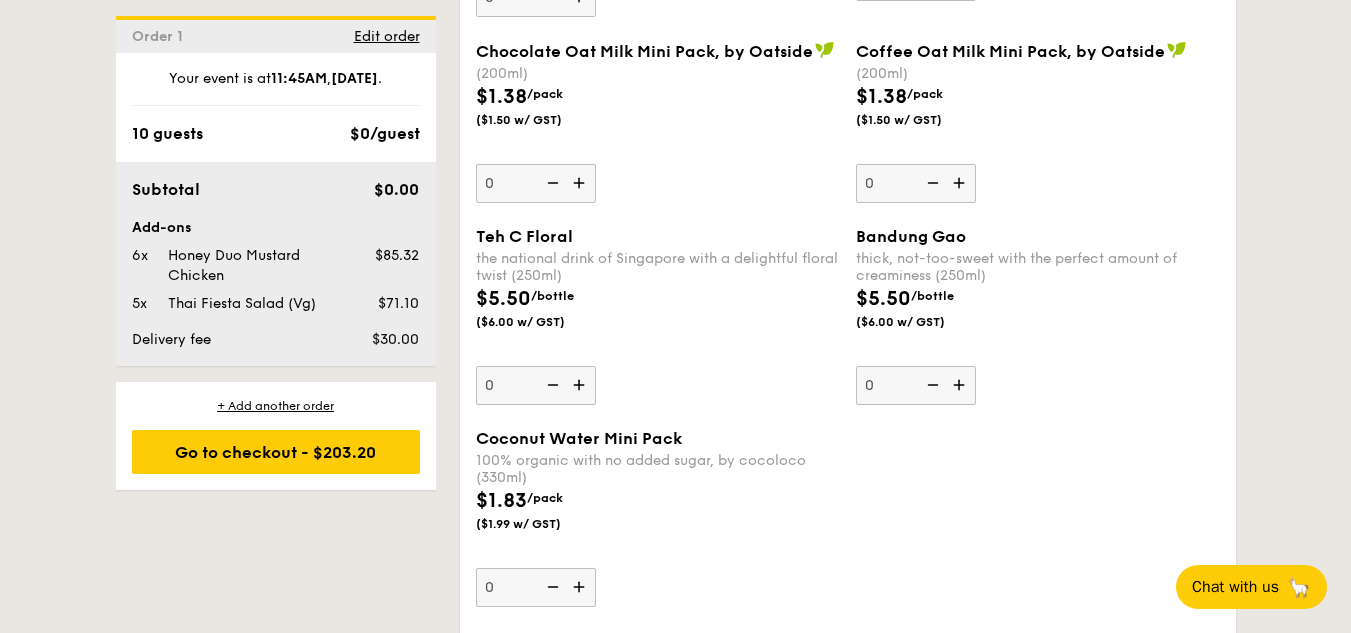 click at bounding box center (581, 385) 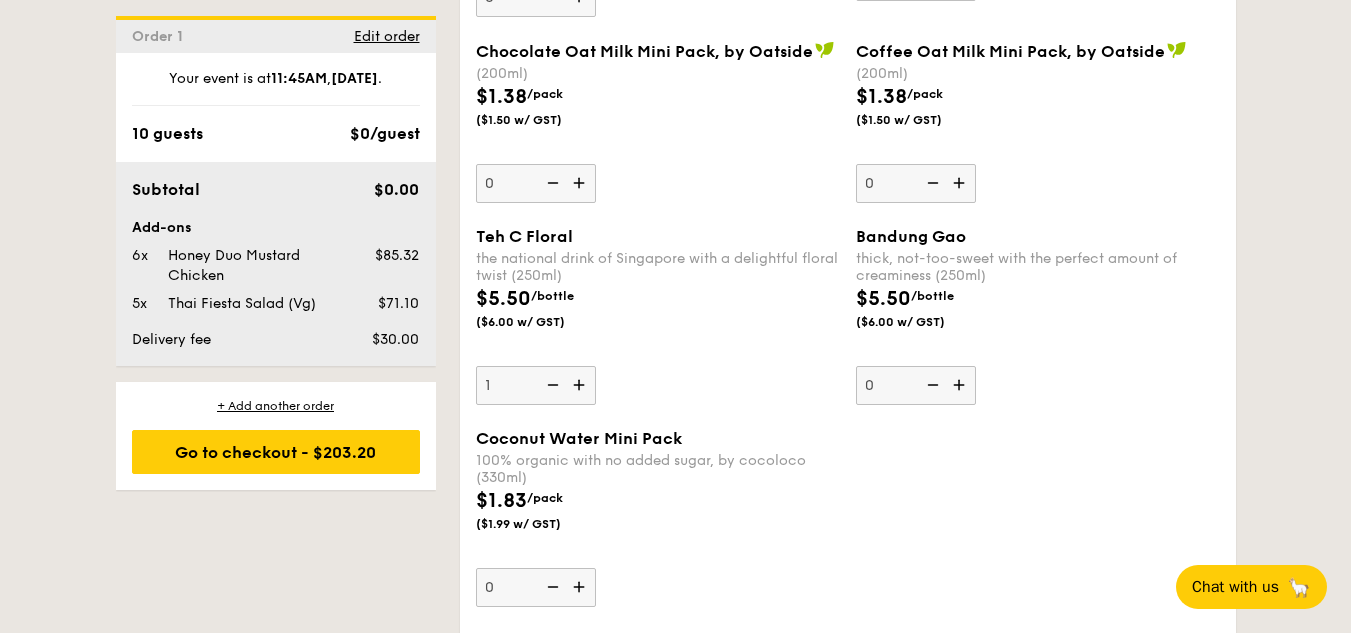 click at bounding box center [581, 385] 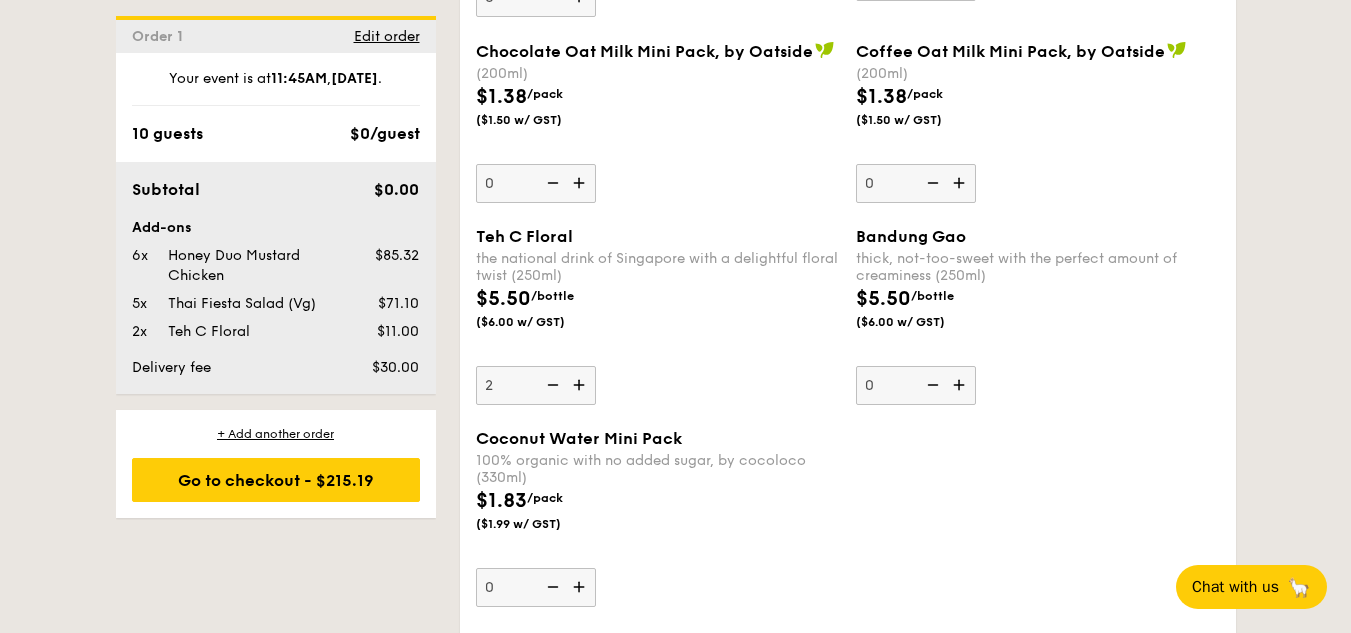 click at bounding box center (581, 385) 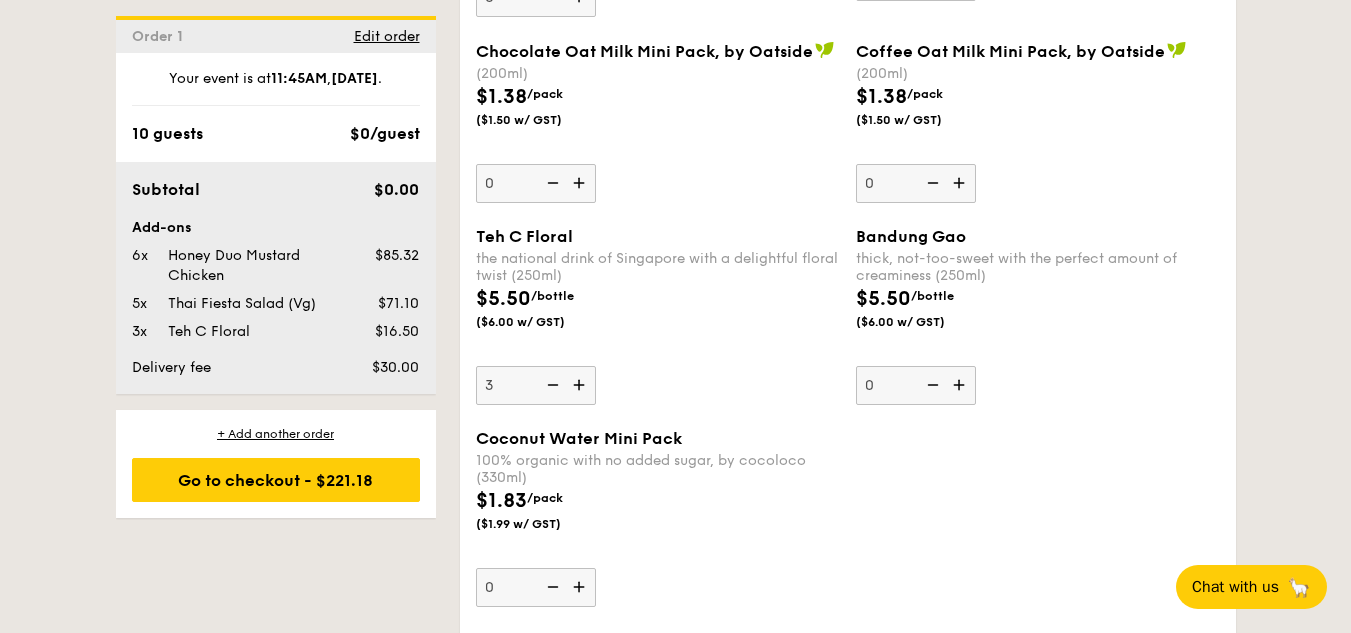 click at bounding box center (961, 385) 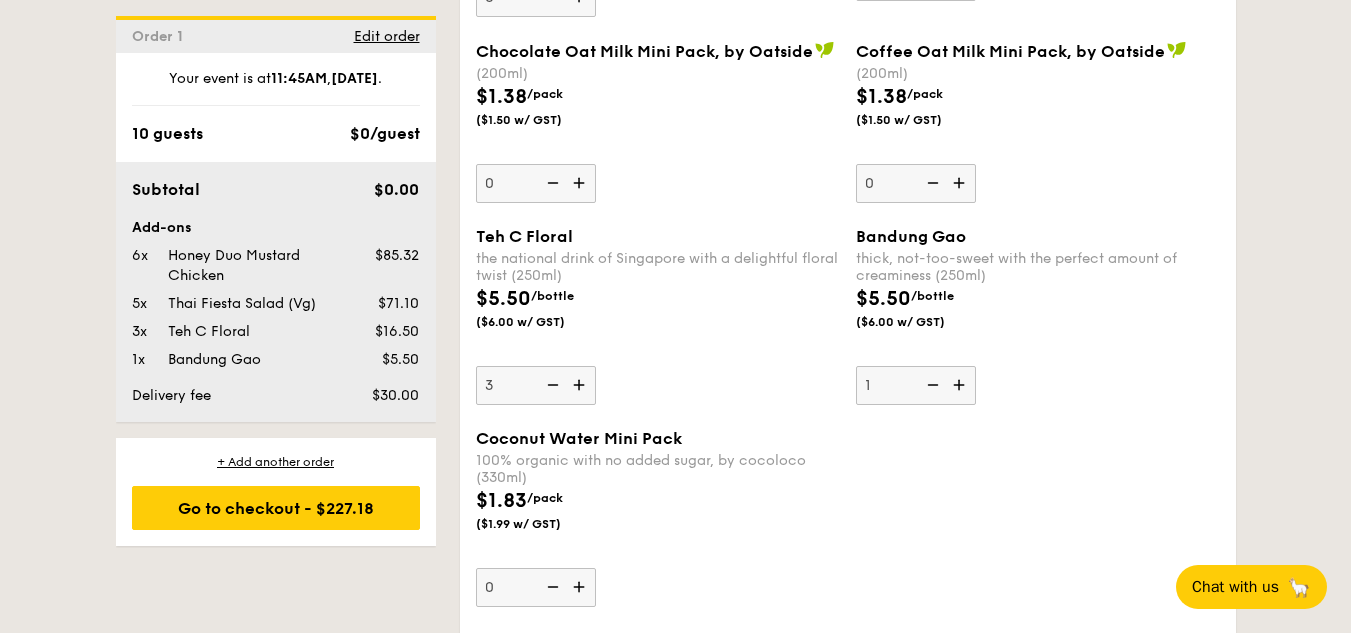 click at bounding box center [961, 385] 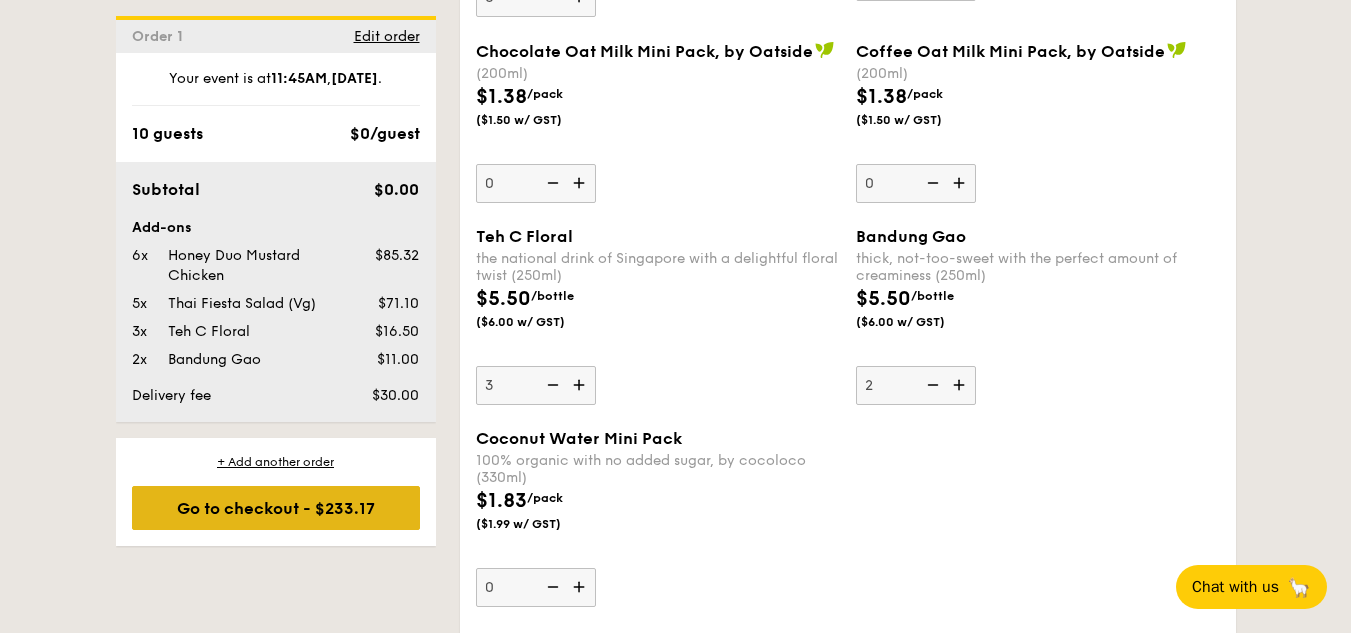 click on "Go to checkout
- $233.17" at bounding box center [276, 508] 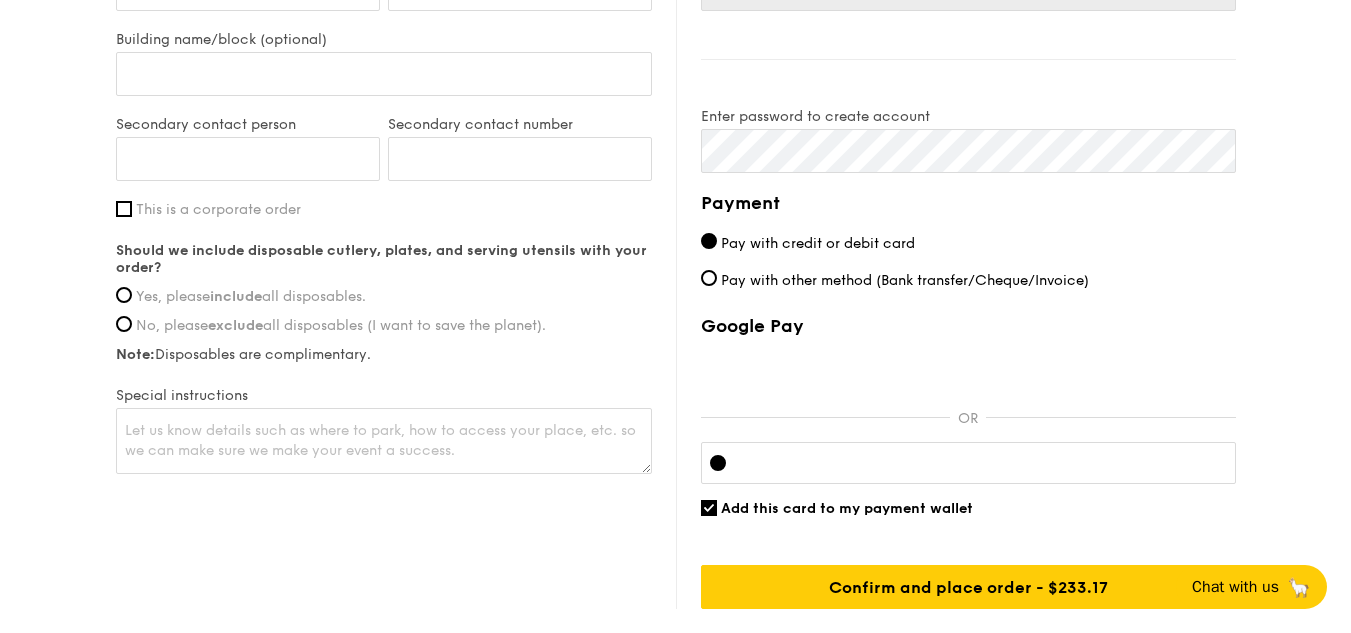 scroll, scrollTop: 1400, scrollLeft: 0, axis: vertical 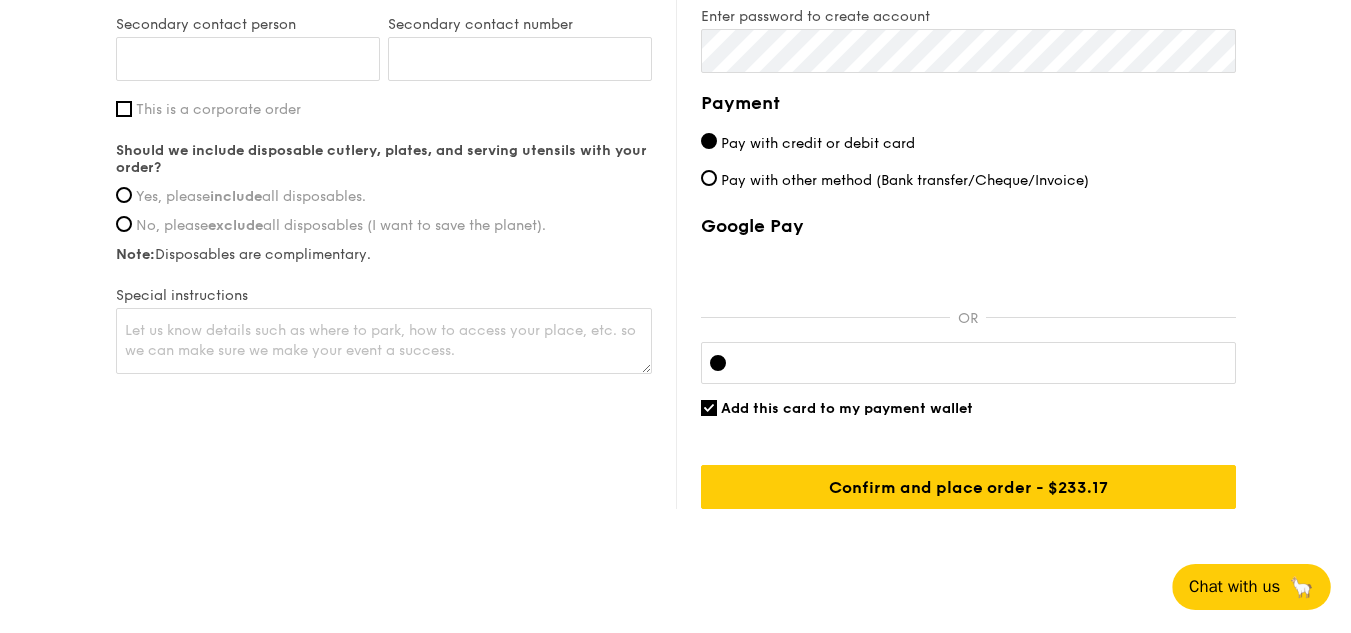 click on "Chat with us" at bounding box center (1234, 587) 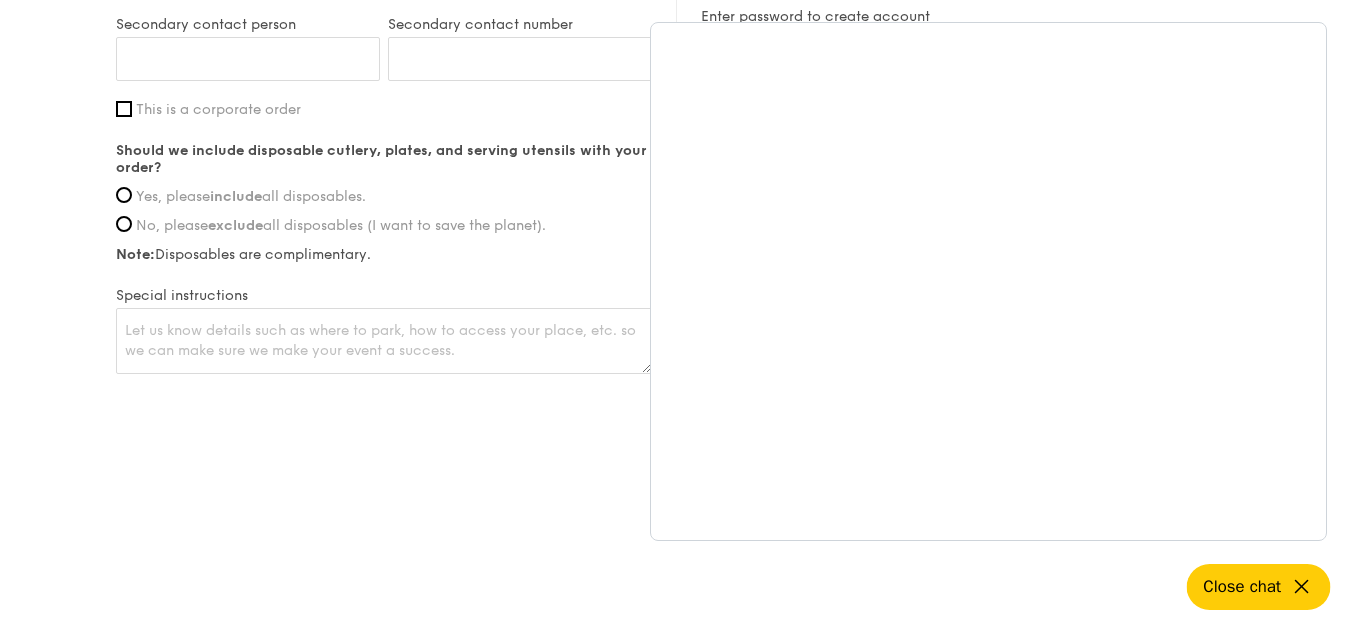 click on "Delivery information
Already have an account? Log in
here .
First name
Last name
Email address
Mobile number
Delivery address
Enter street name or postal code
Postal code
Floor
Unit number
Building name/block (optional)
Secondary contact person
Secondary contact number
This is a corporate order
Should we include disposable cutlery, plates, and serving utensils with your order? Yes, please  include No, please" at bounding box center (676, 19) 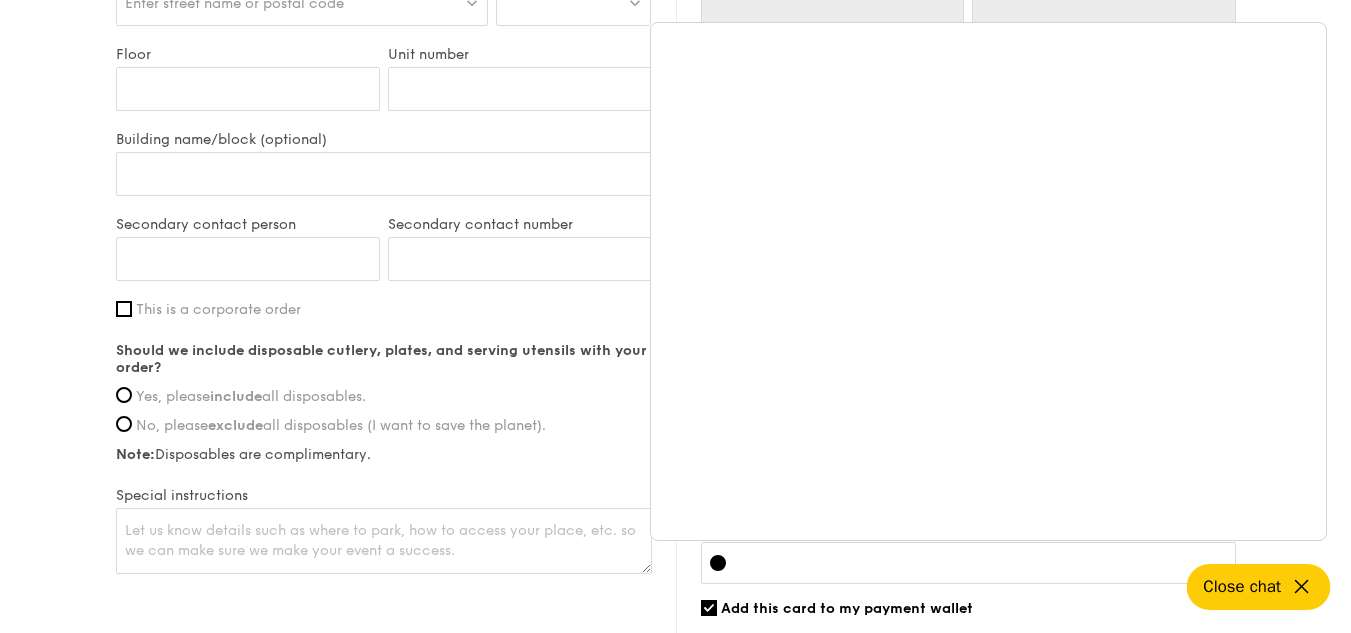 click on "Close chat" at bounding box center (1242, 587) 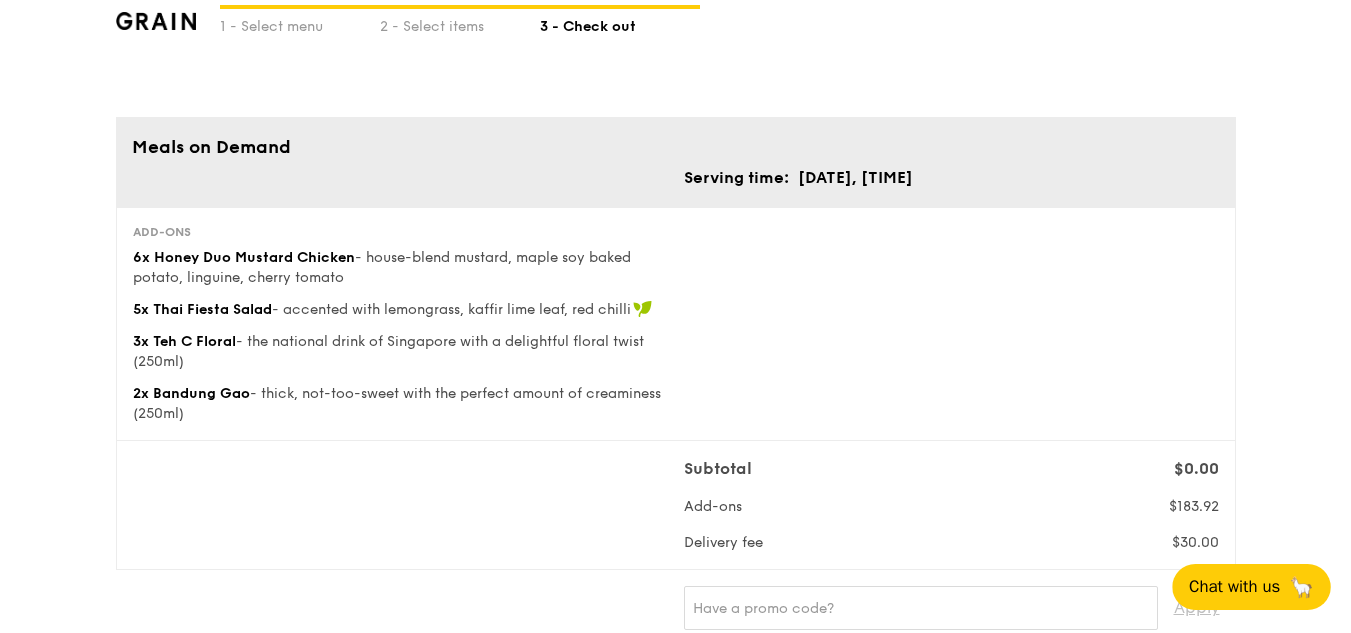 scroll, scrollTop: 0, scrollLeft: 0, axis: both 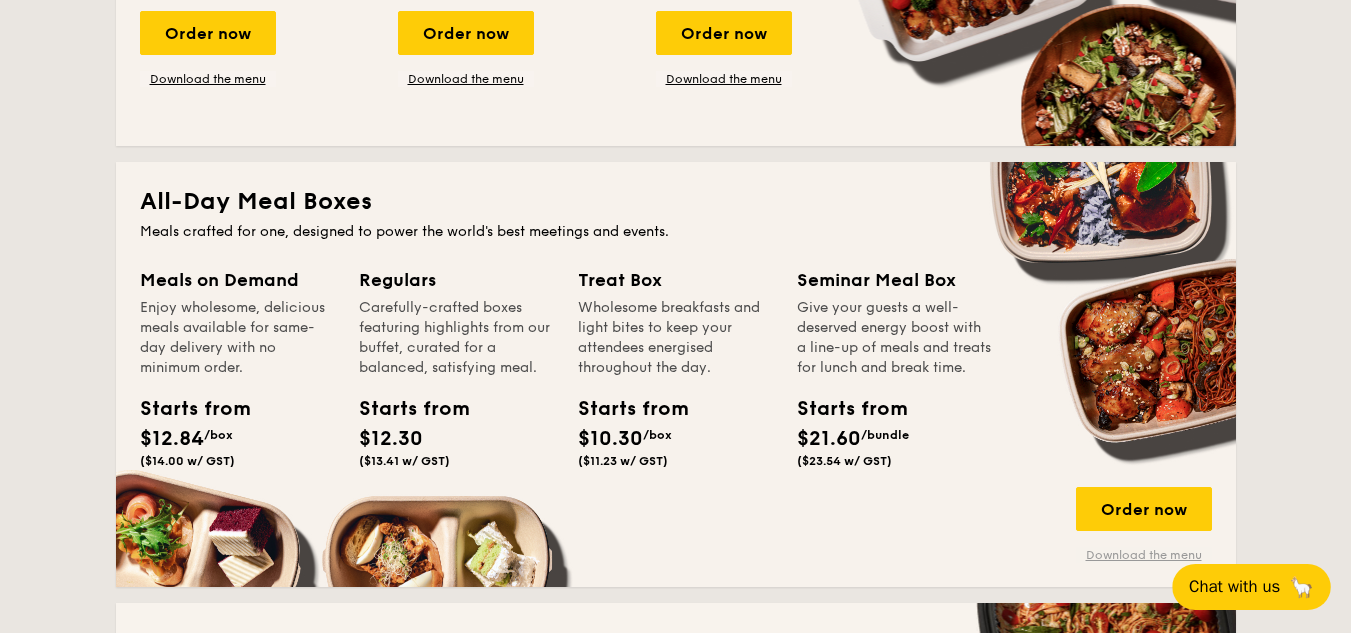 click on "Download the menu" at bounding box center [1144, 555] 